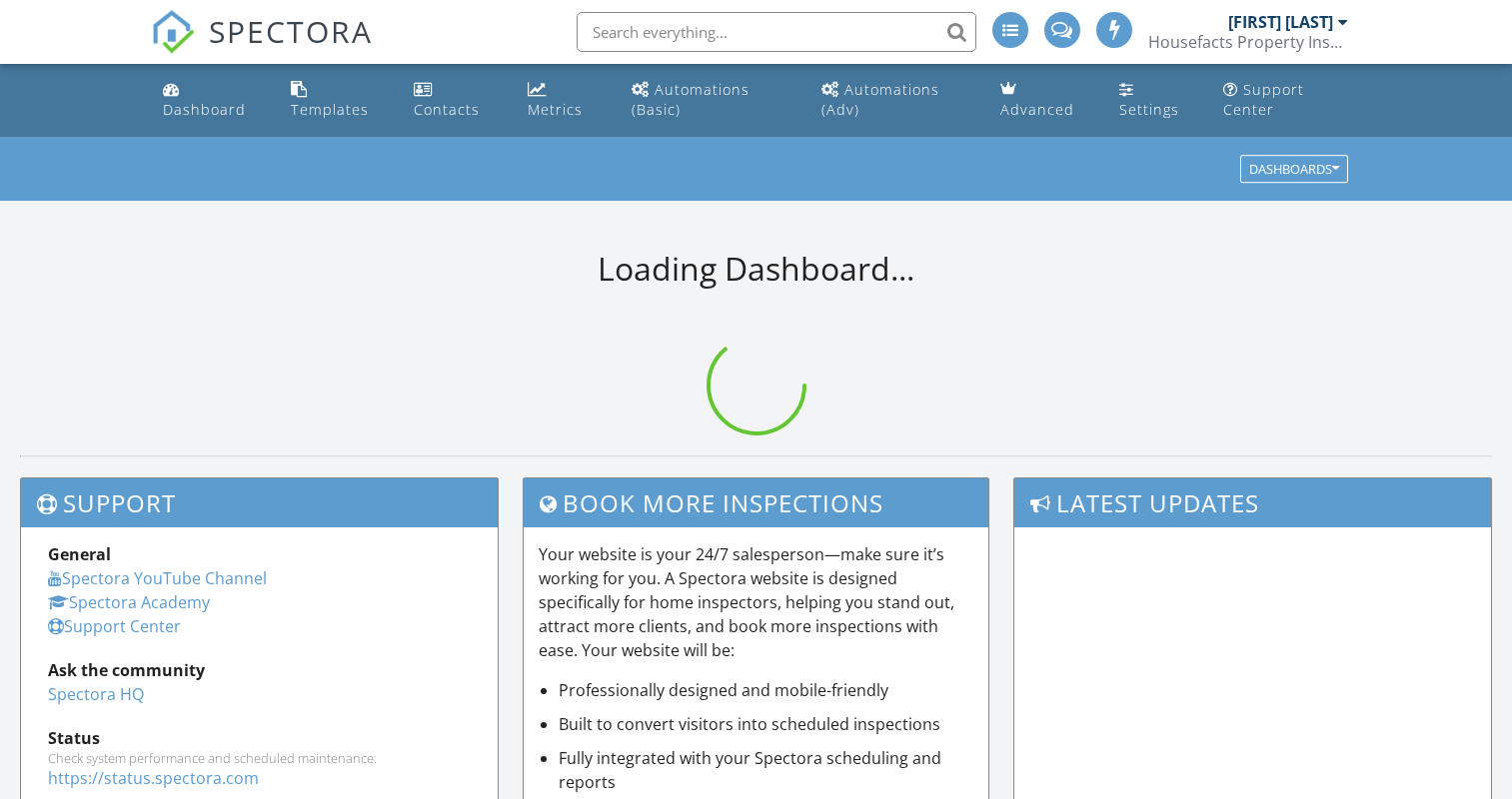 scroll, scrollTop: 0, scrollLeft: 0, axis: both 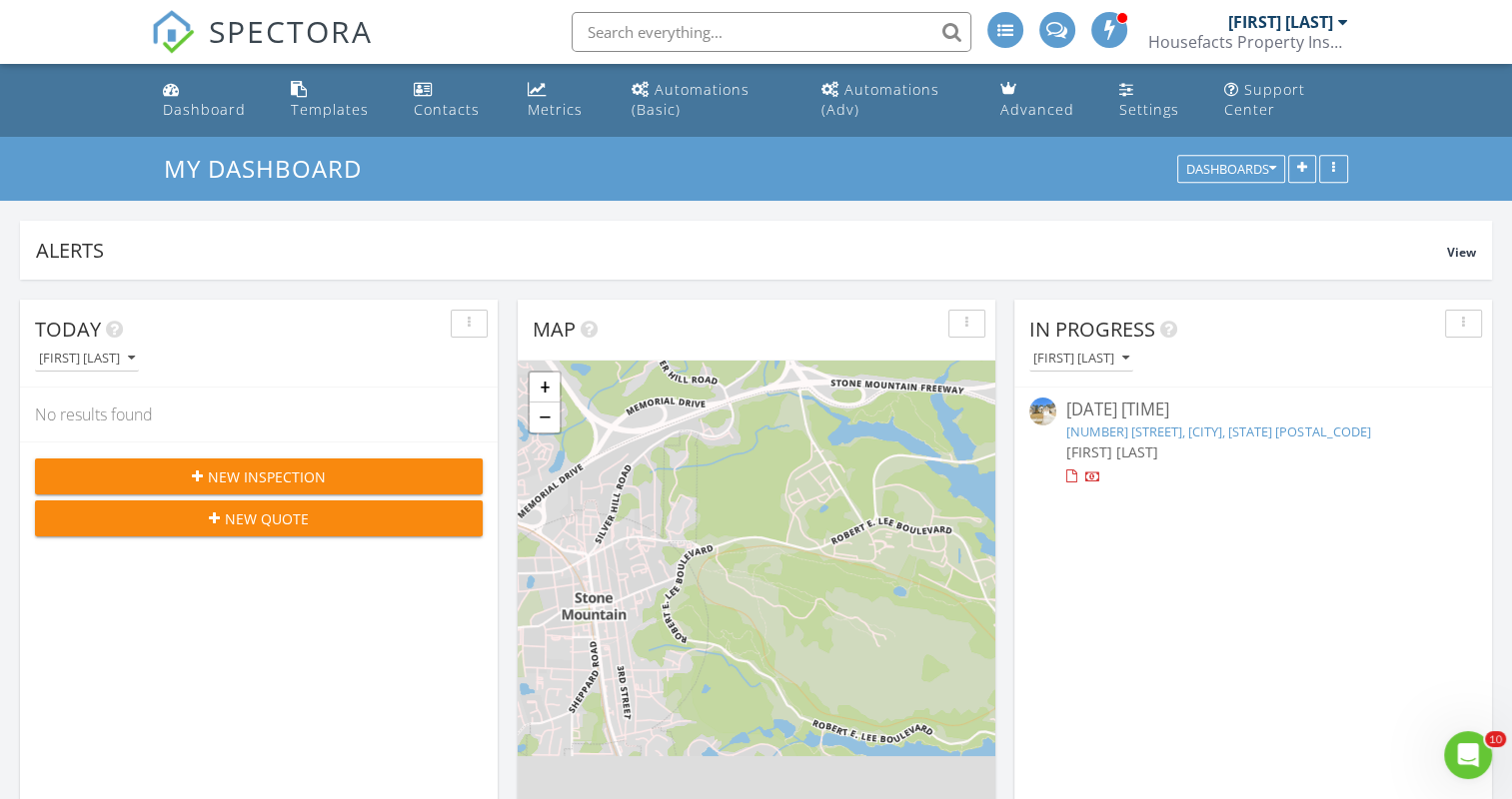 click on "New Inspection" at bounding box center [267, 476] 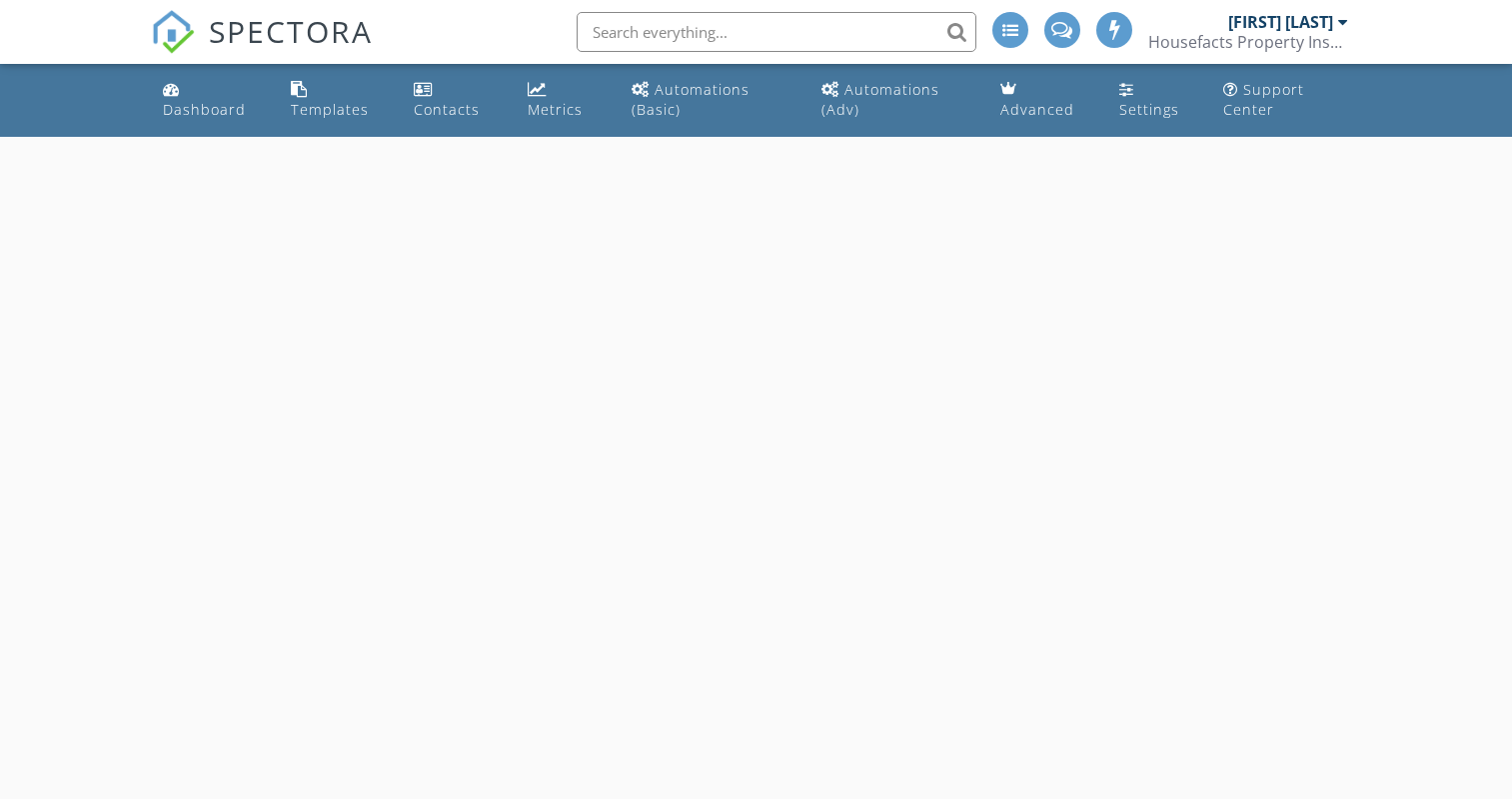 scroll, scrollTop: 0, scrollLeft: 0, axis: both 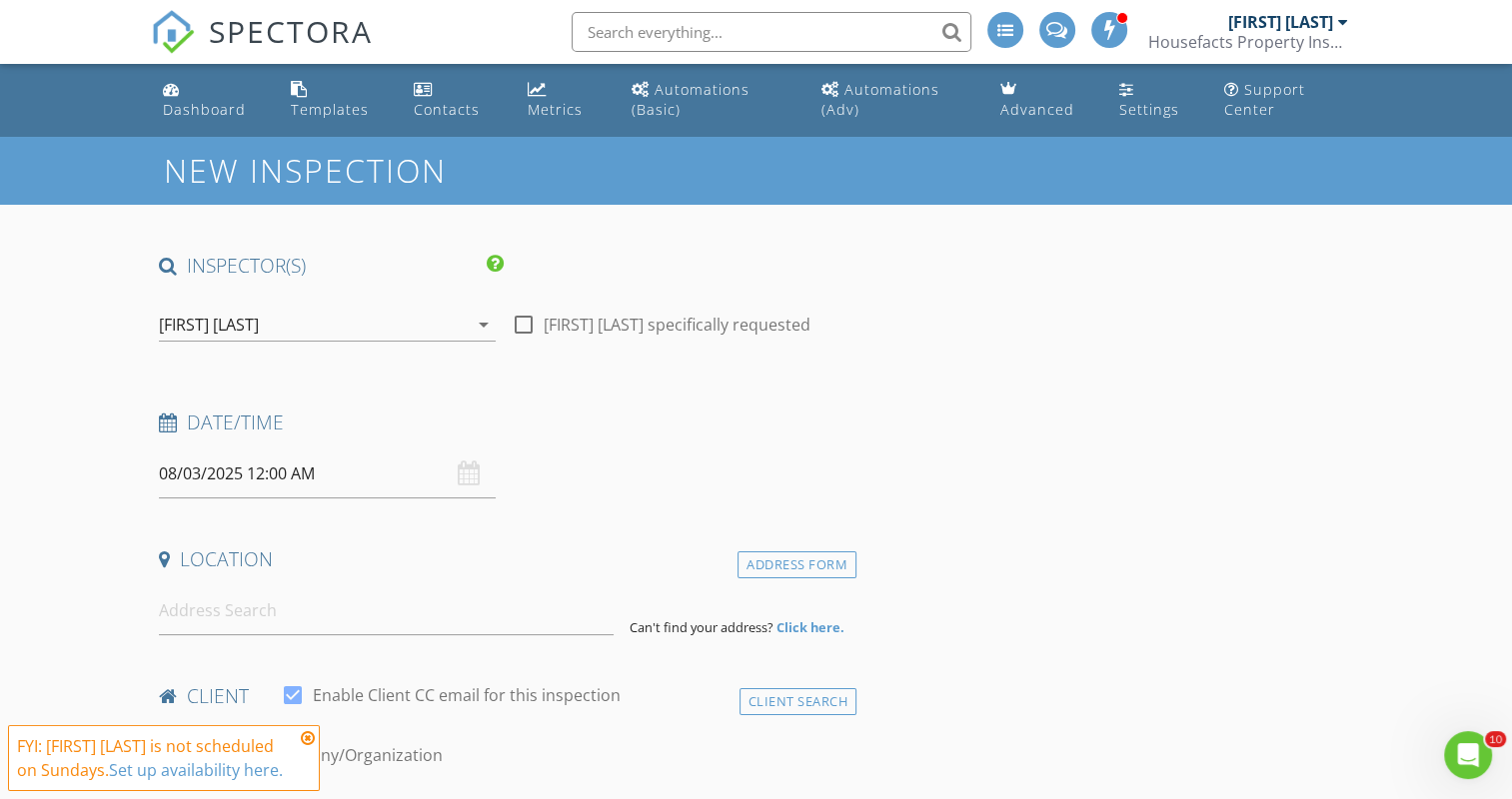 click at bounding box center (524, 325) 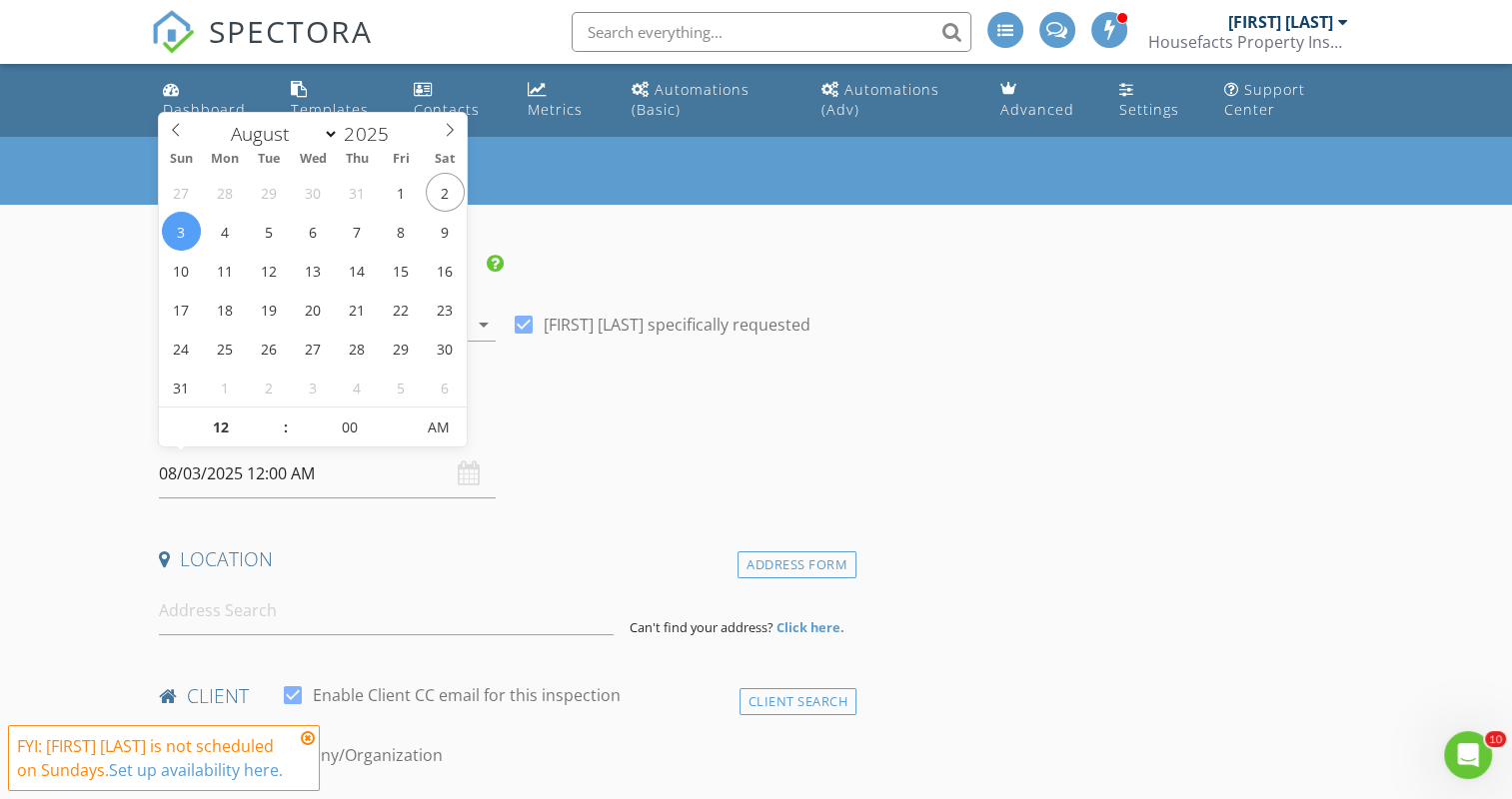 click on "08/03/2025 12:00 AM" at bounding box center (327, 473) 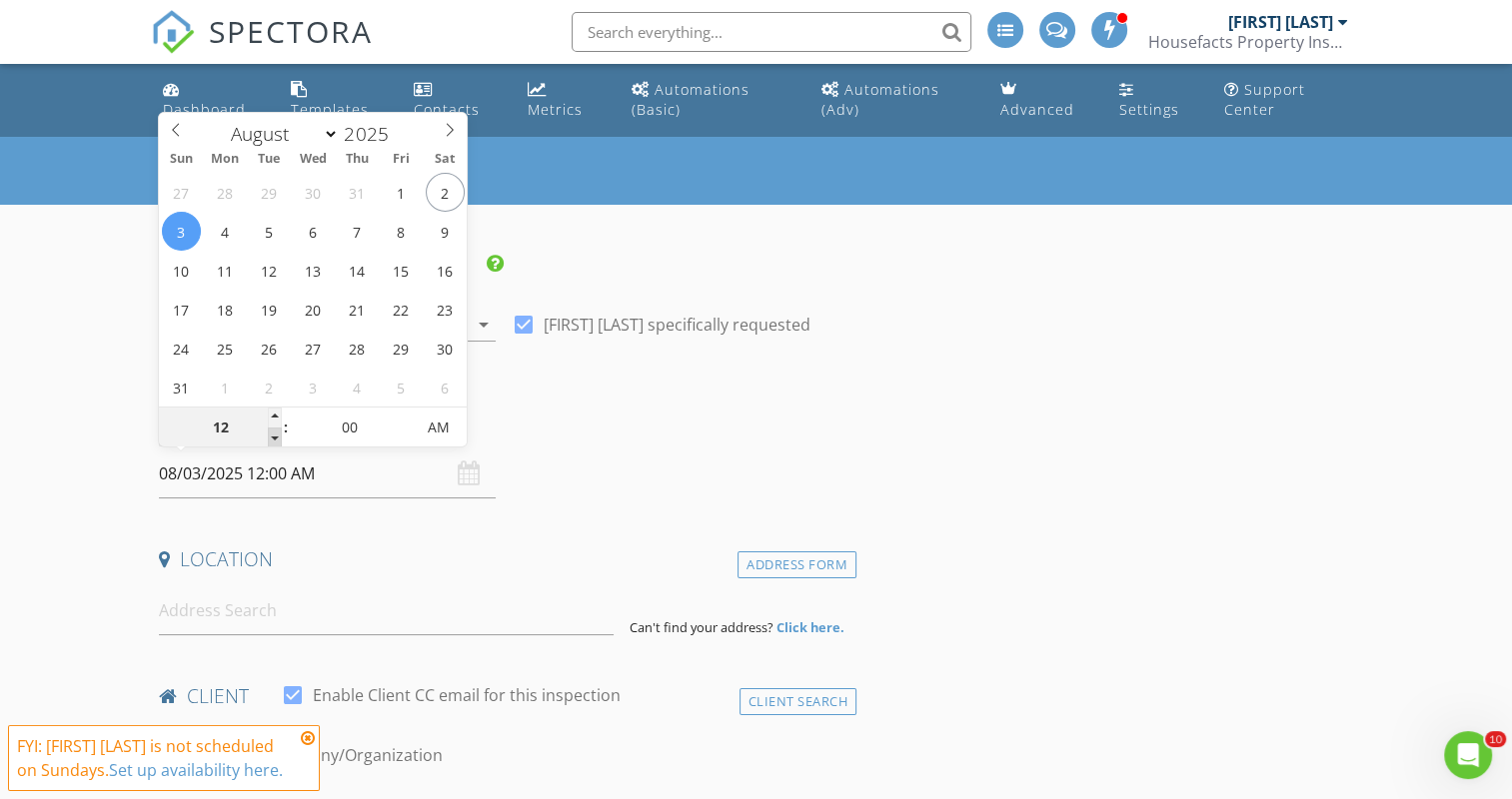 type on "11" 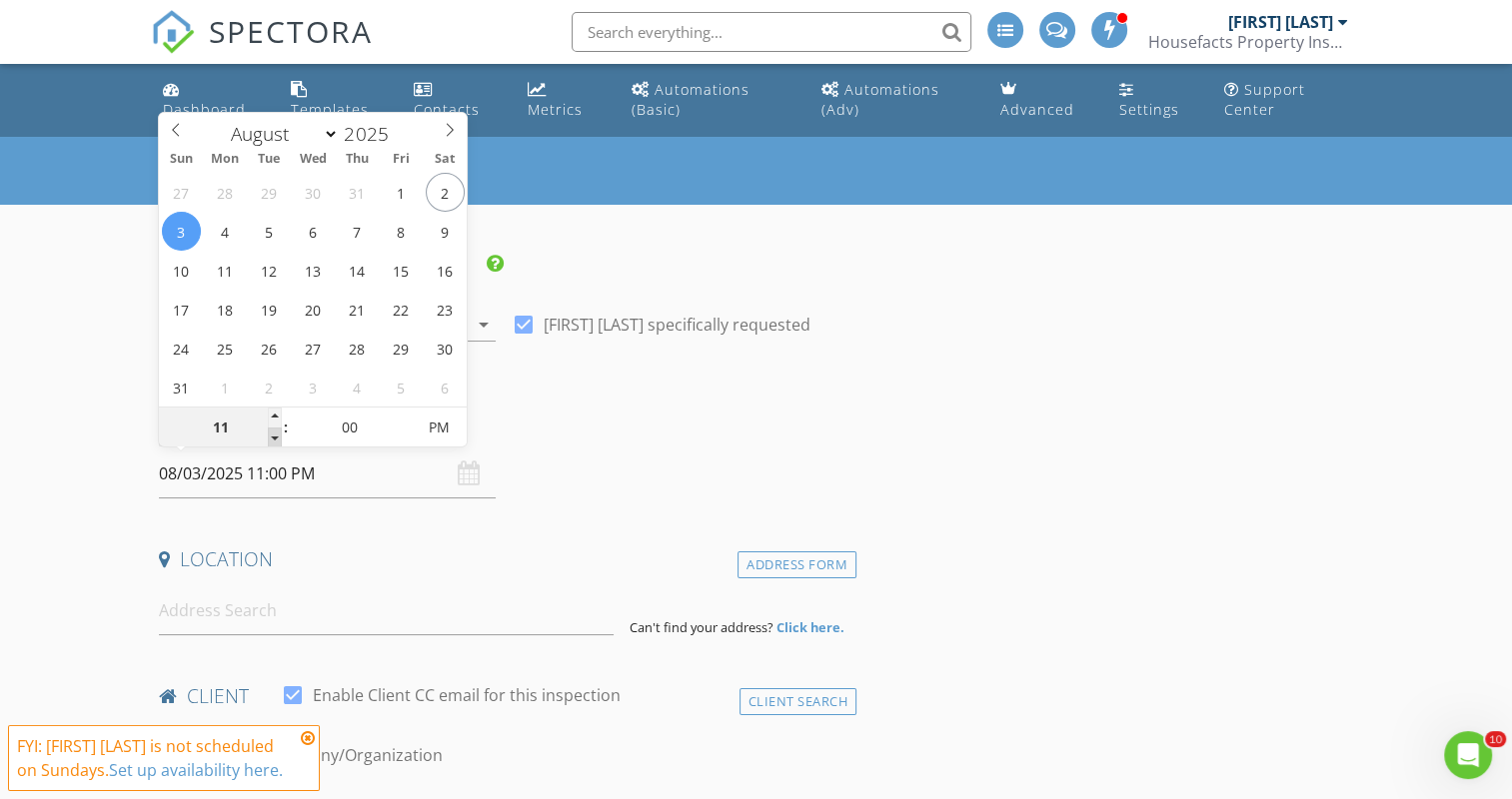 click at bounding box center (275, 437) 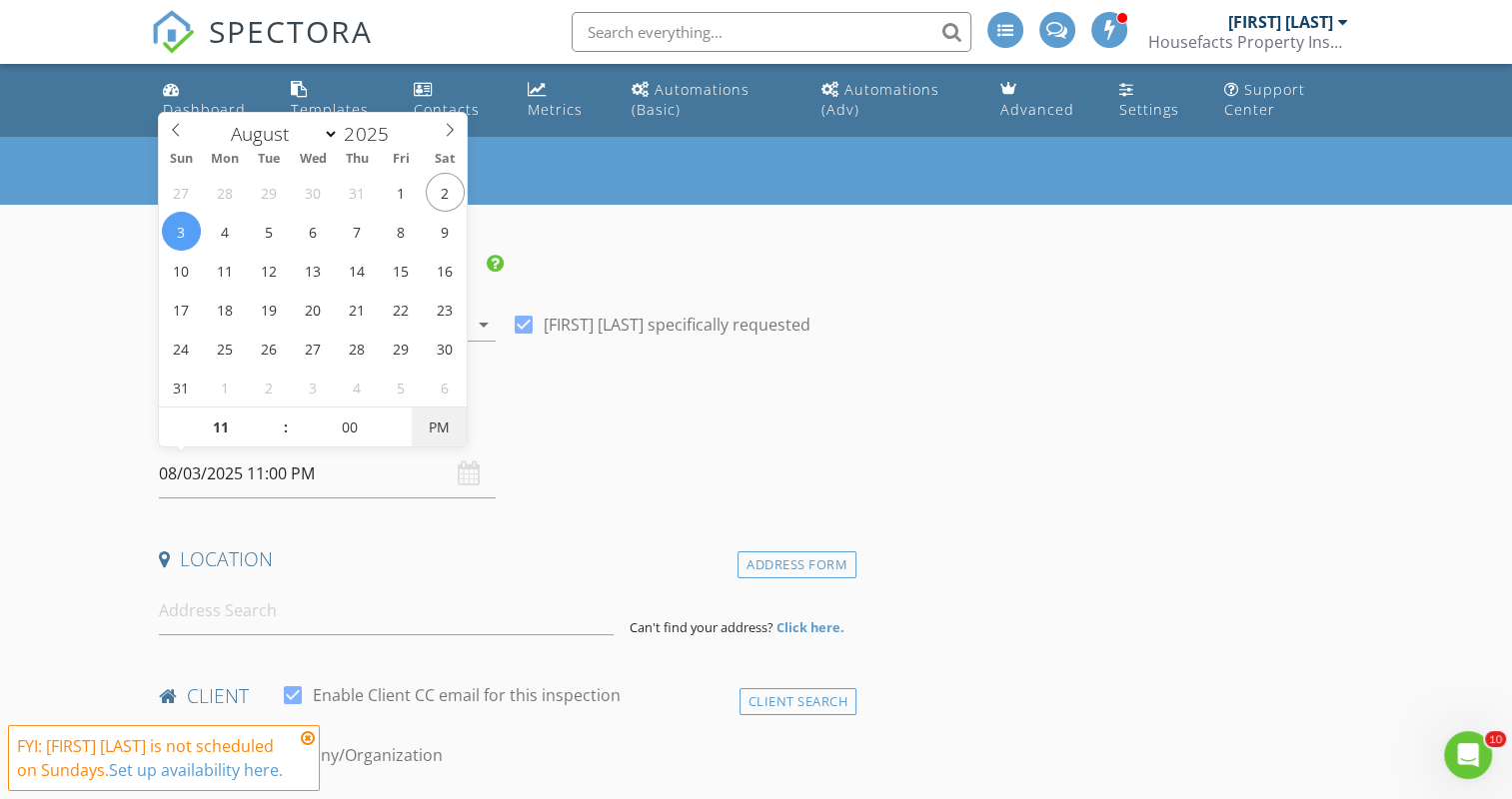 type on "08/03/2025 11:00 AM" 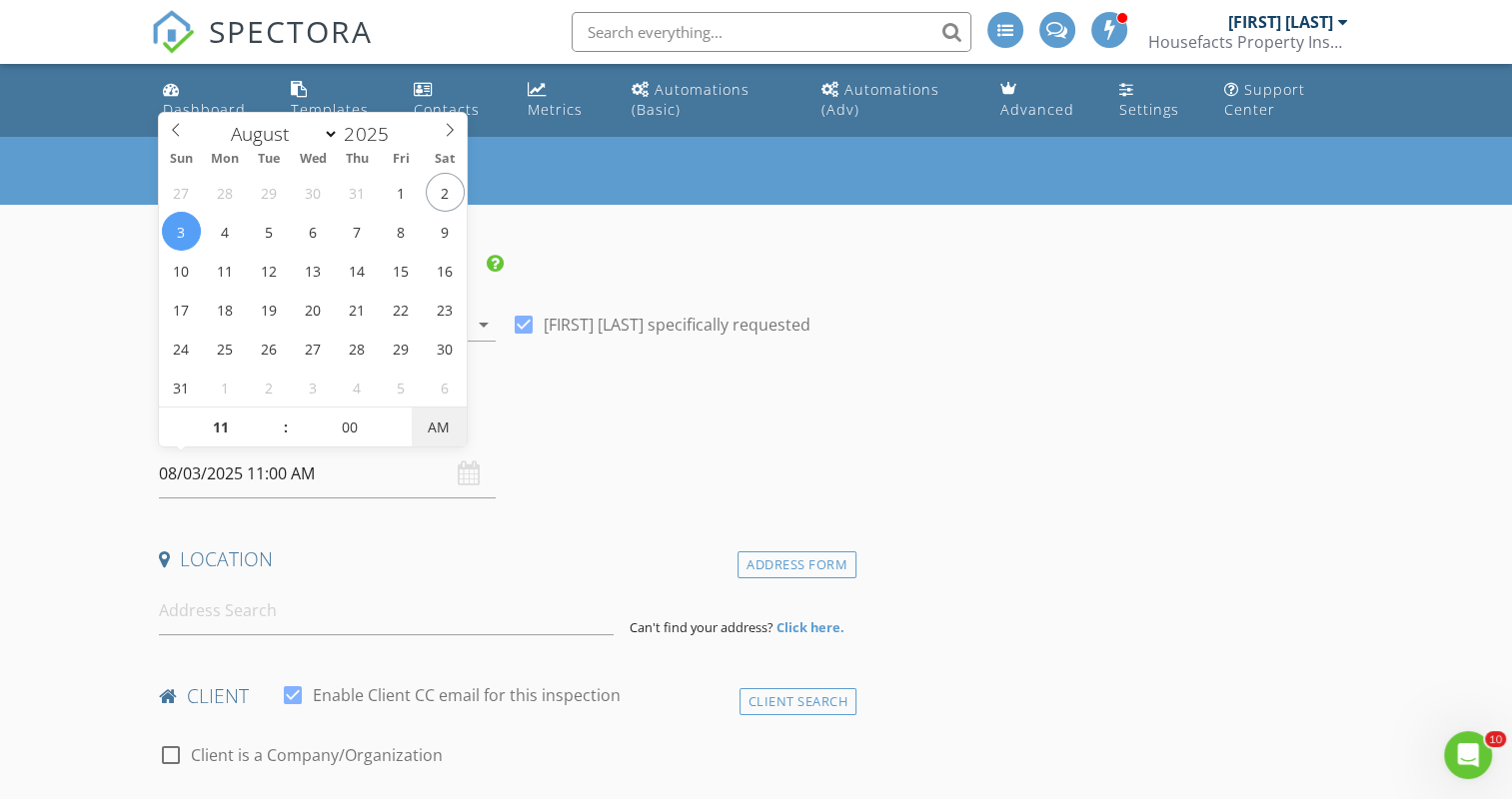 click on "AM" at bounding box center [439, 427] 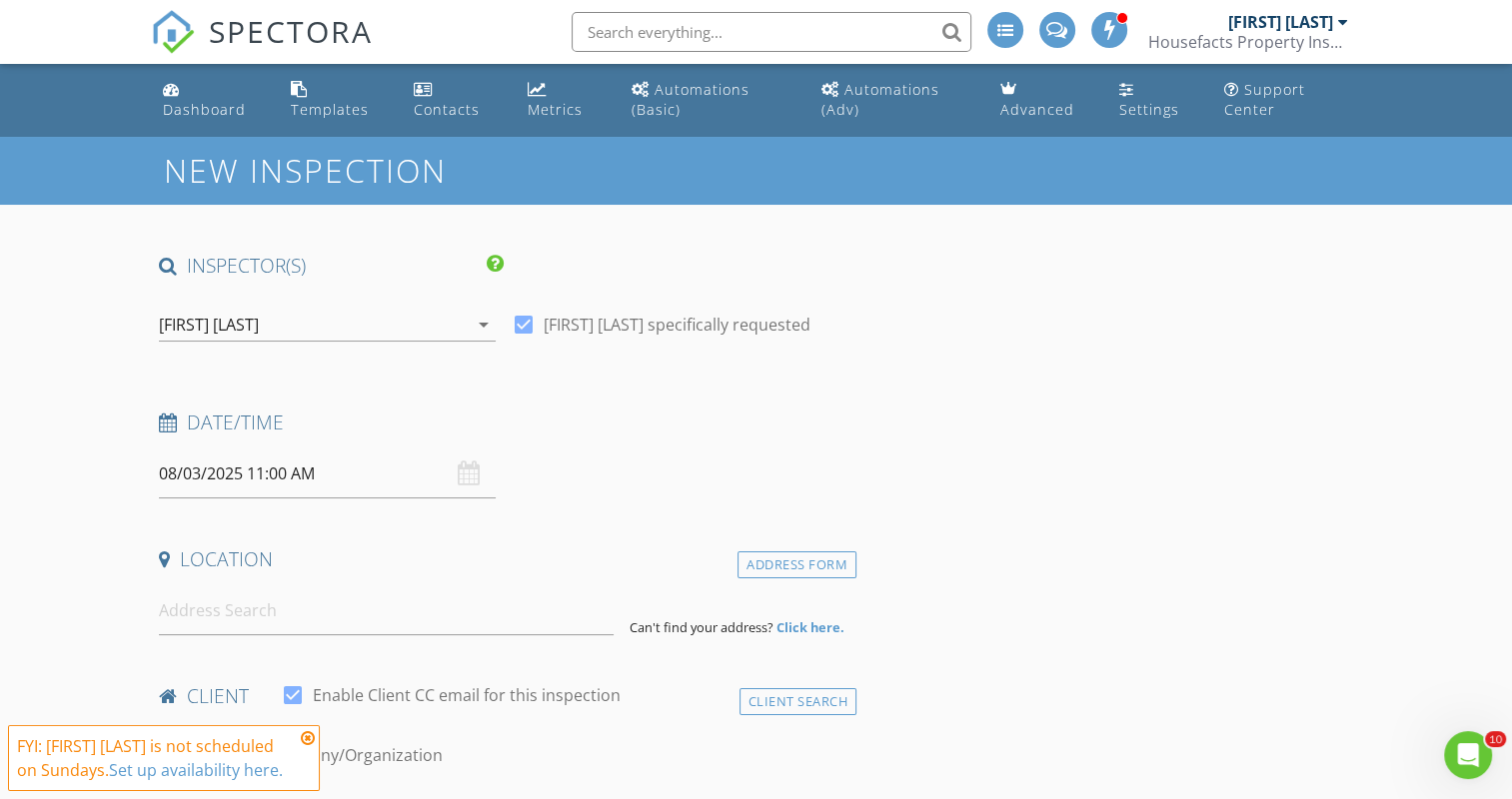 click on "Date/Time" at bounding box center [504, 422] 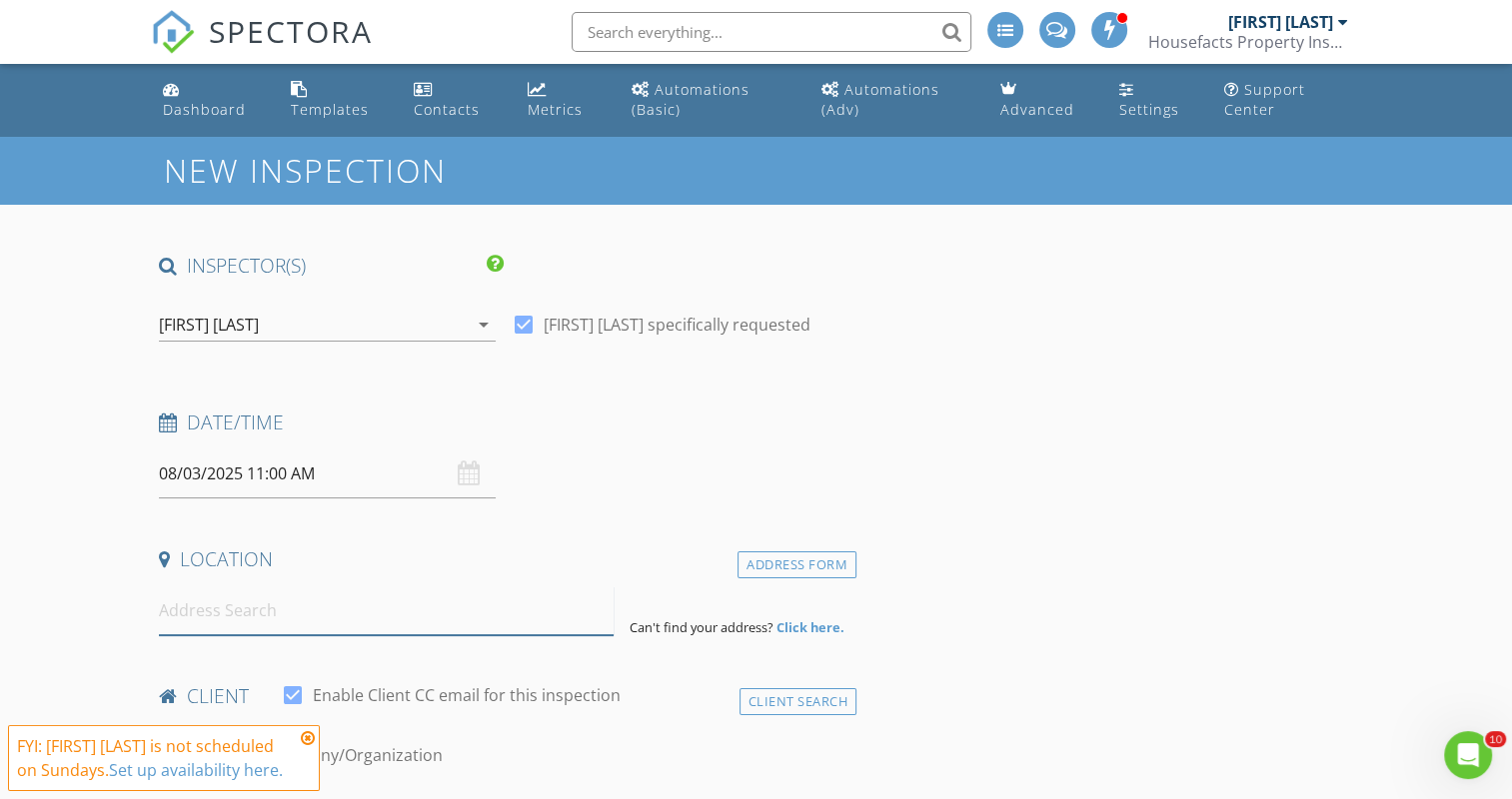 click at bounding box center (386, 610) 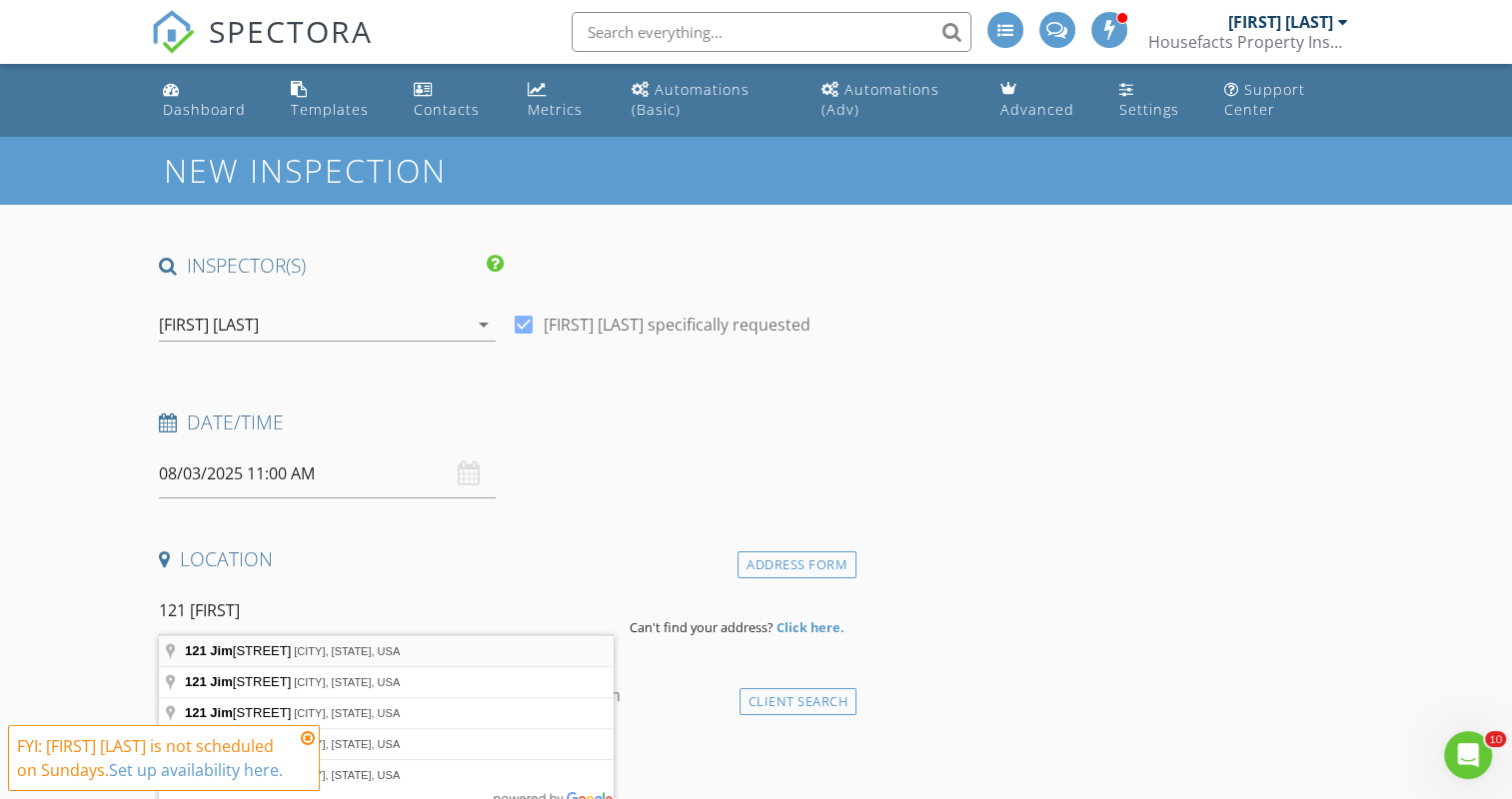 type on "121 [STREET], [CITY], [STATE], USA" 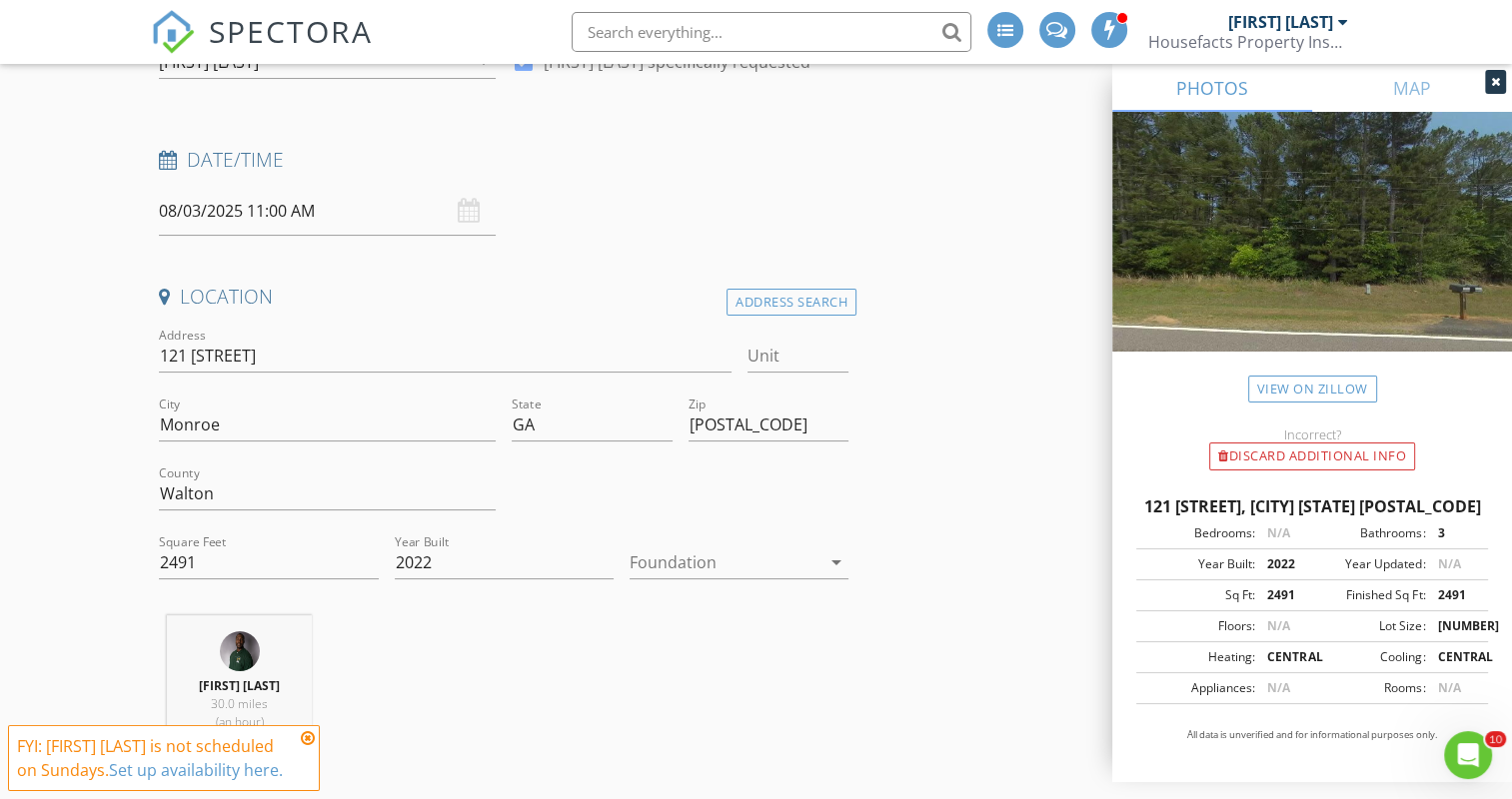 scroll, scrollTop: 277, scrollLeft: 0, axis: vertical 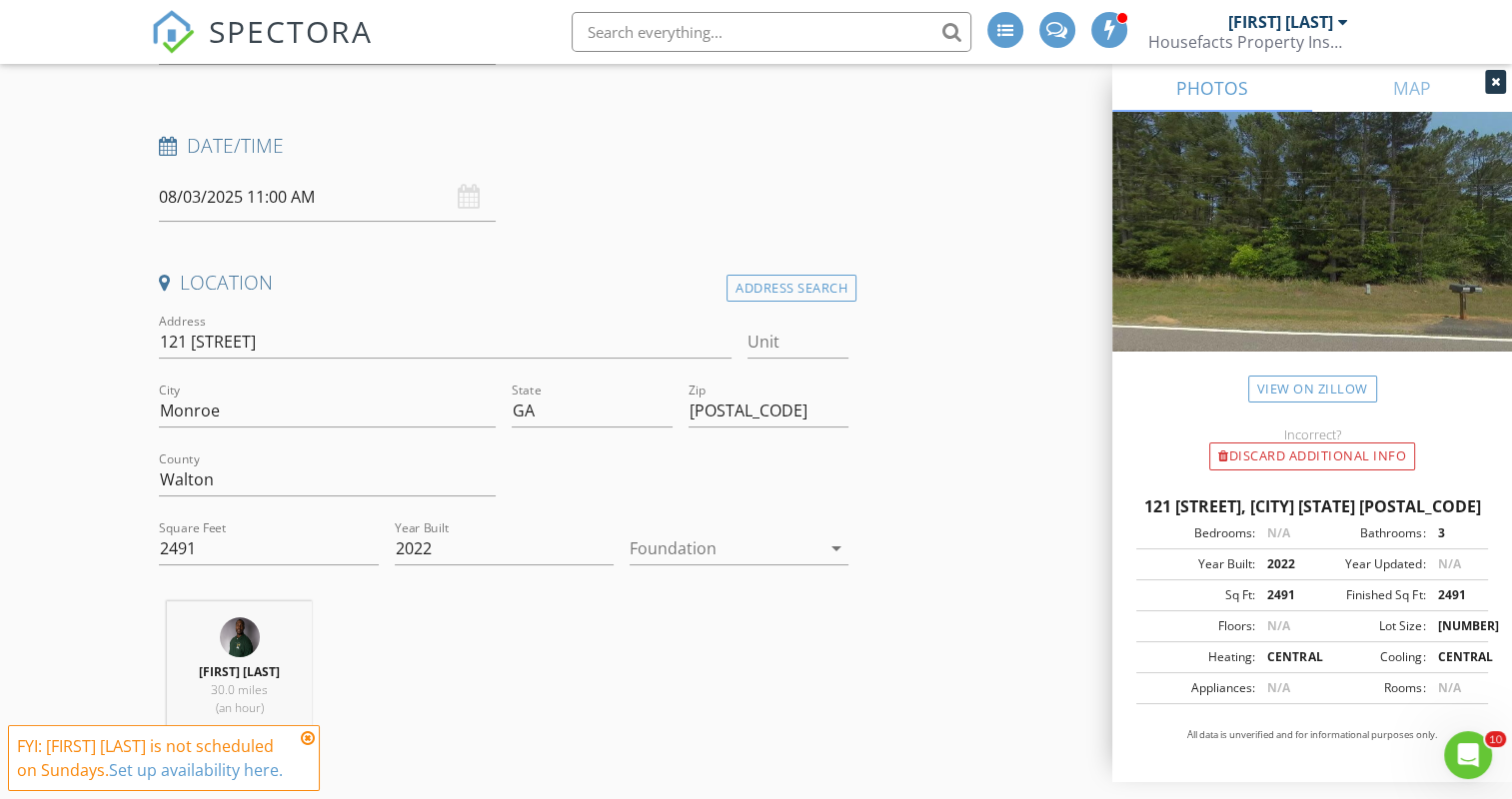 click at bounding box center (725, 548) 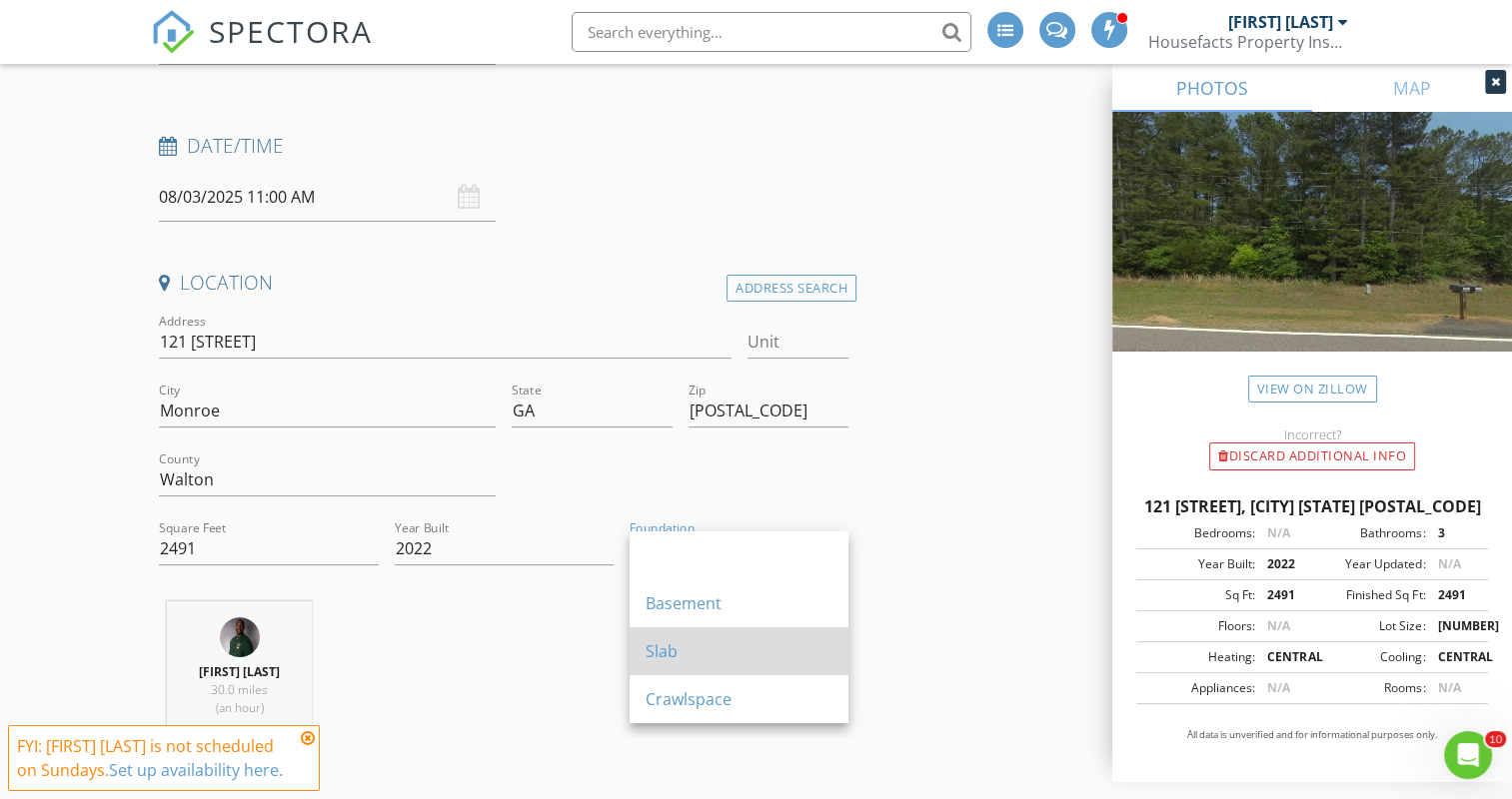 click on "Slab" at bounding box center (739, 651) 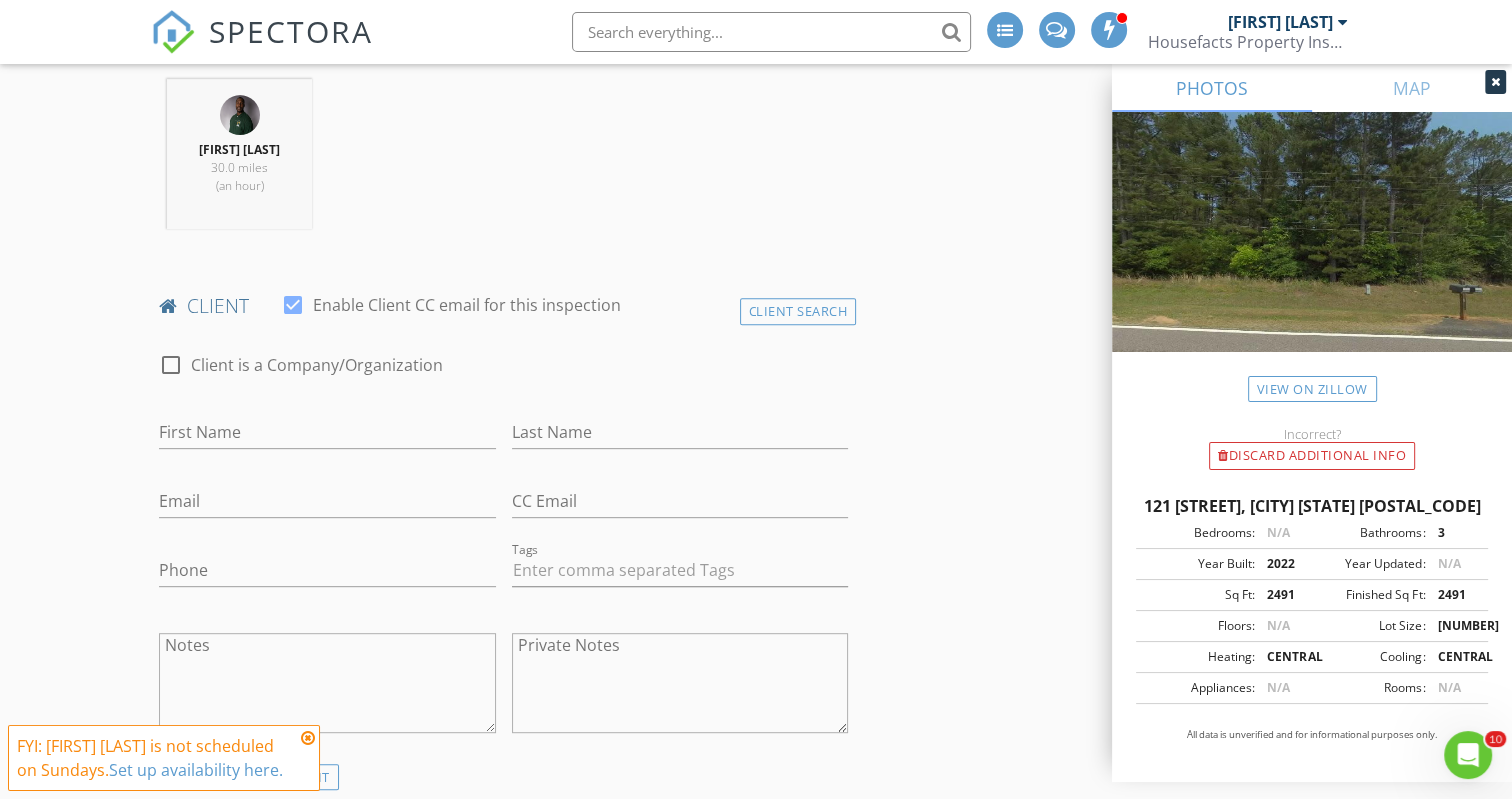 scroll, scrollTop: 799, scrollLeft: 0, axis: vertical 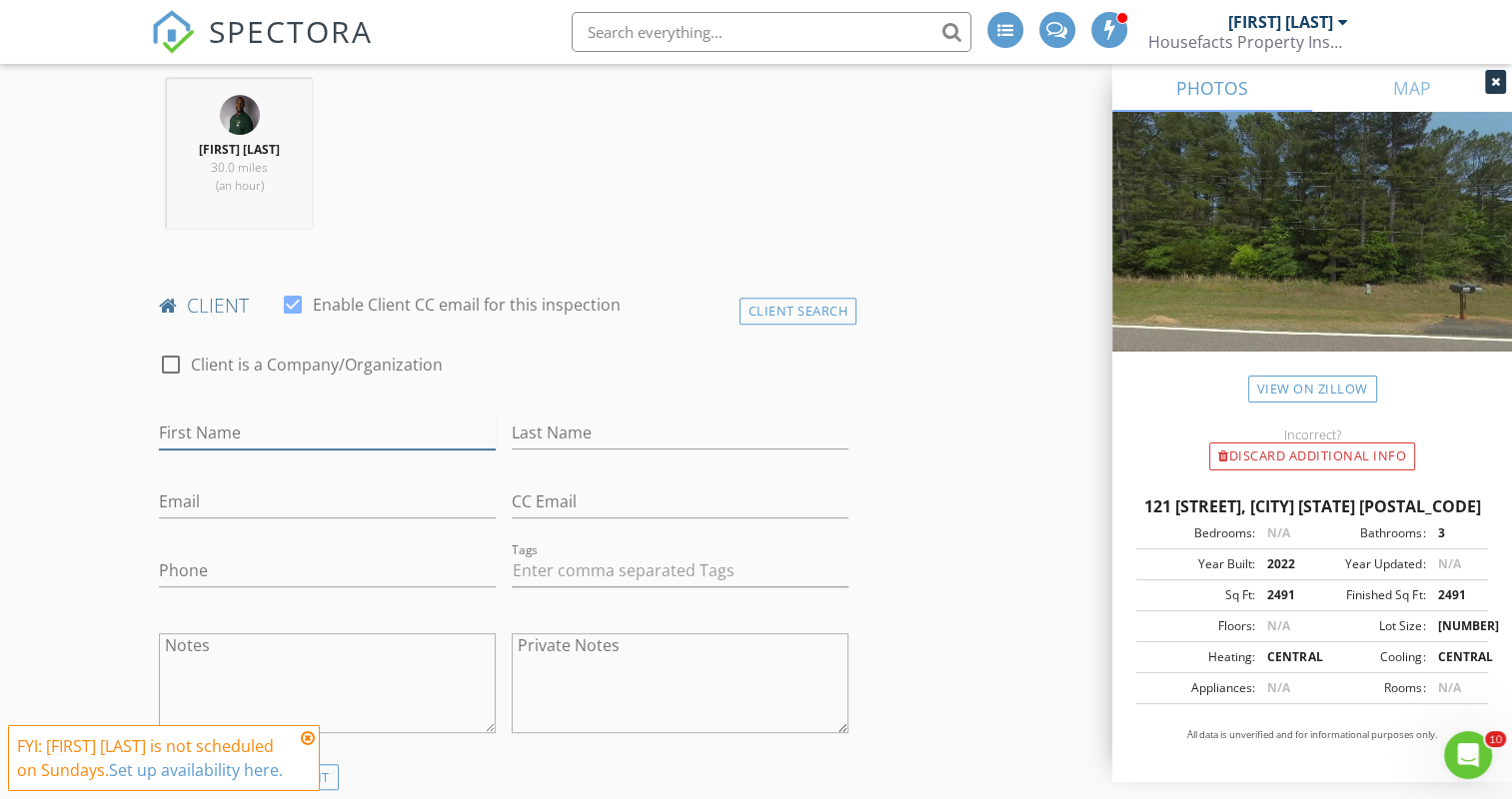 click on "First Name" at bounding box center [327, 432] 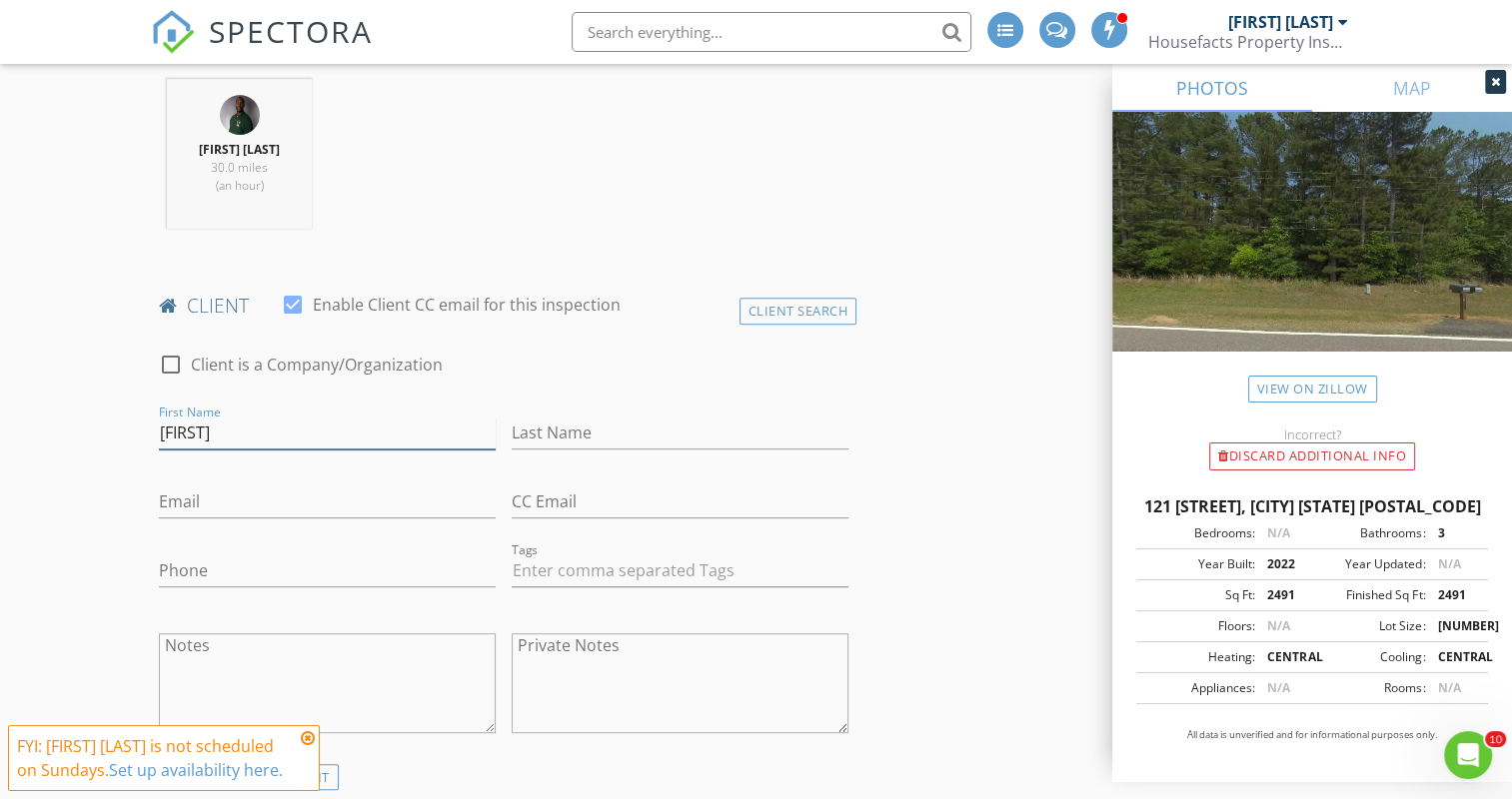 type on "[NAME]" 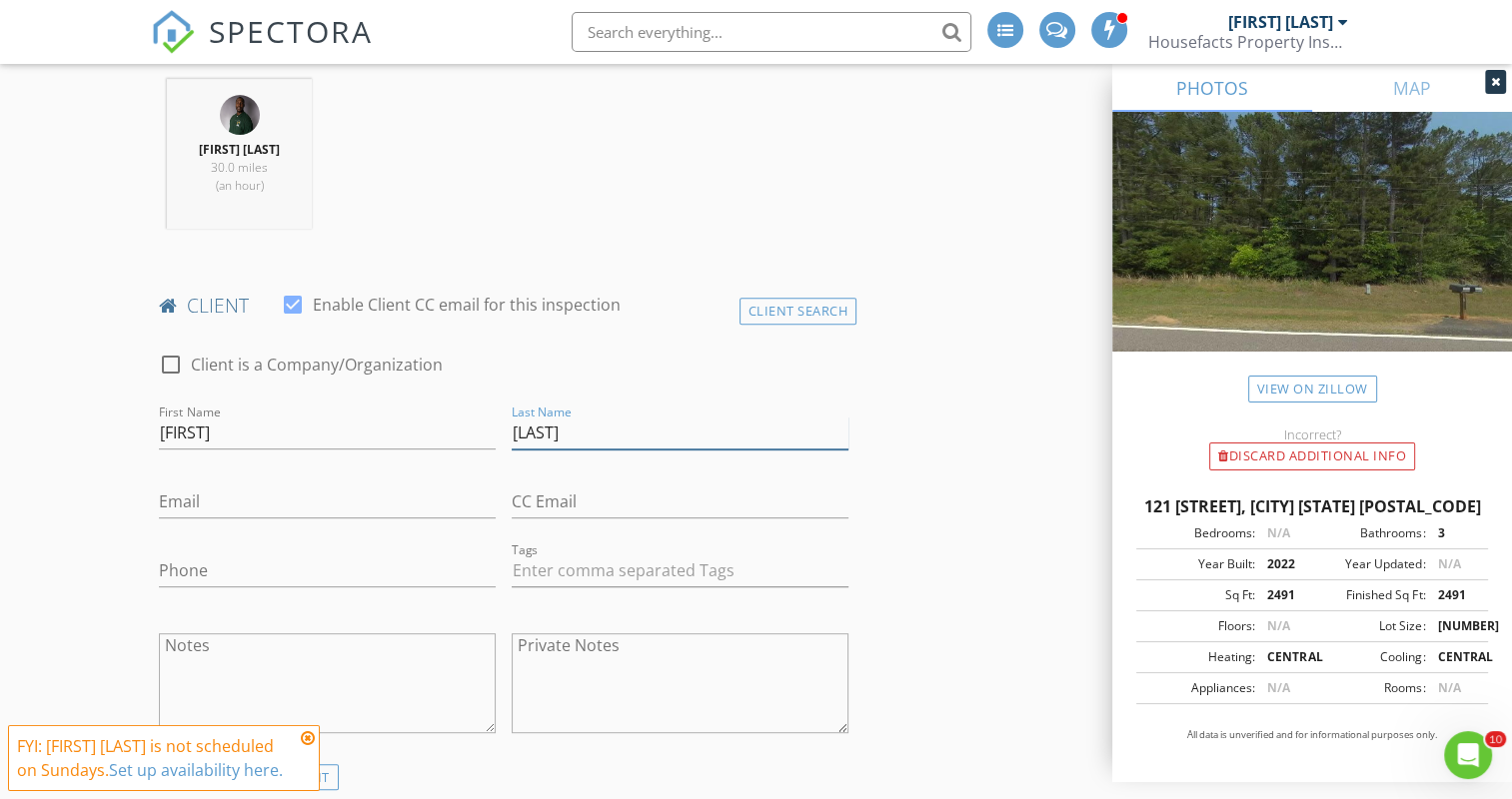 type on "[LAST_NAME]" 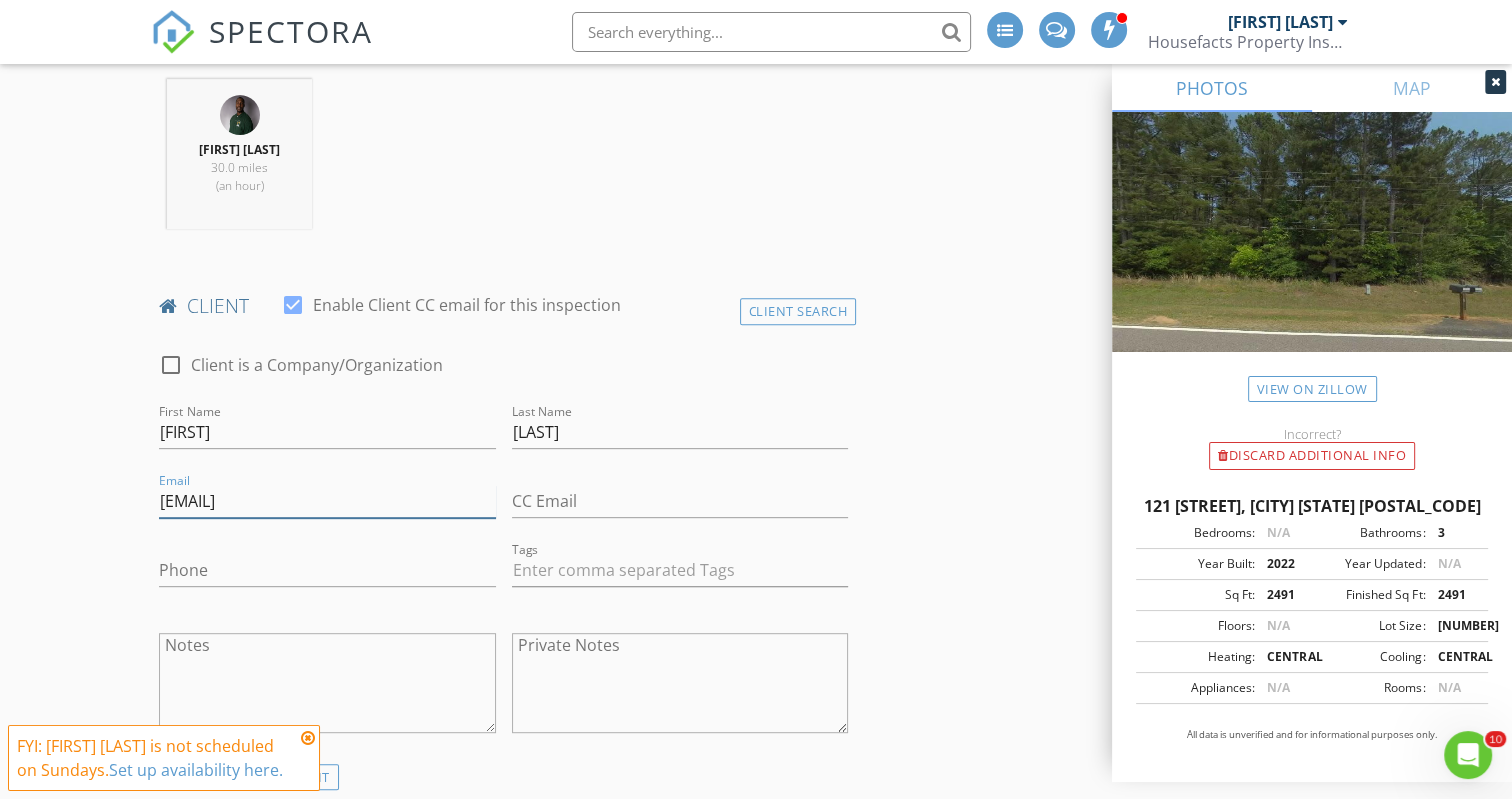 type on "[EMAIL]" 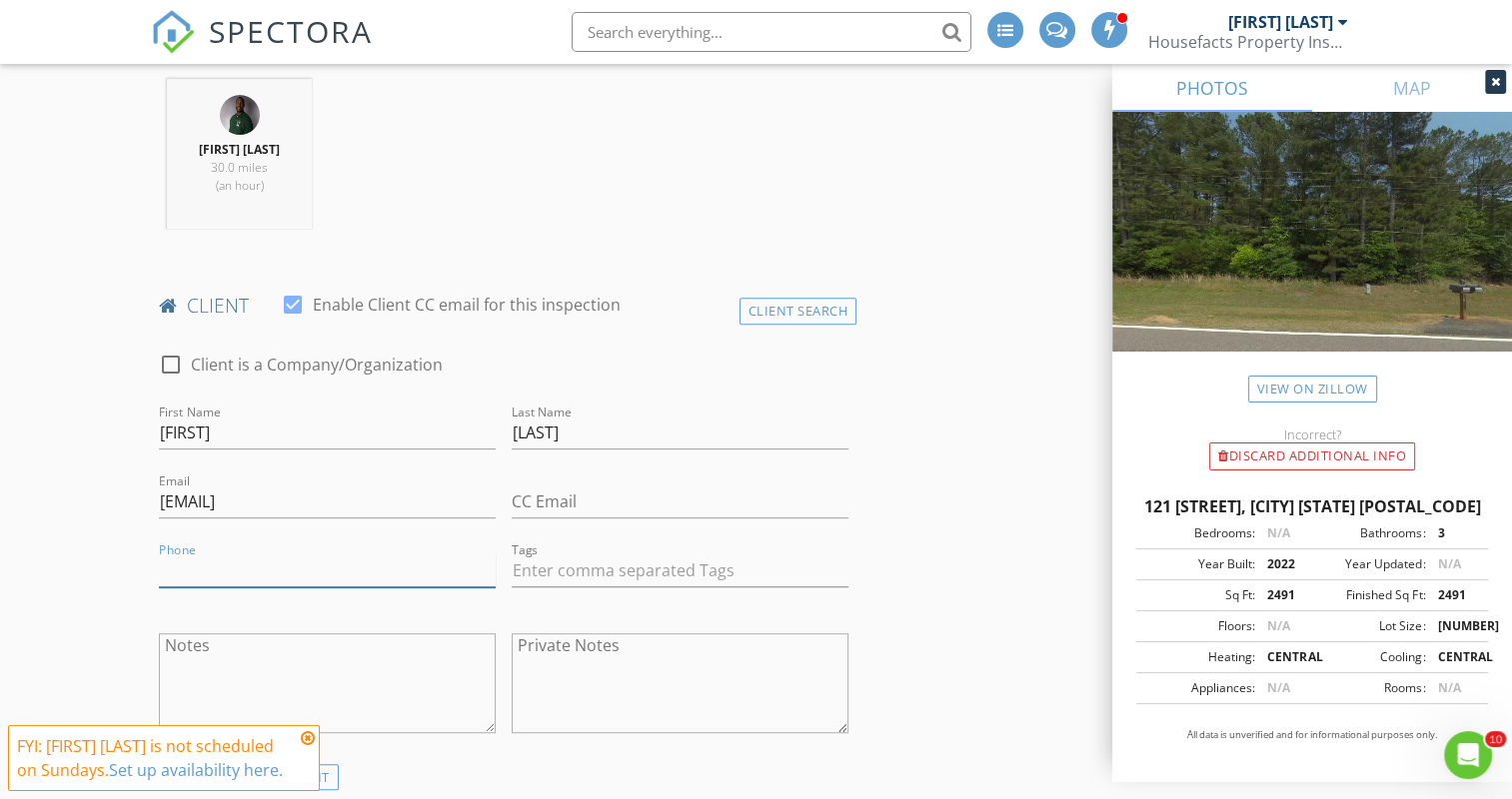 click on "Phone" at bounding box center [327, 570] 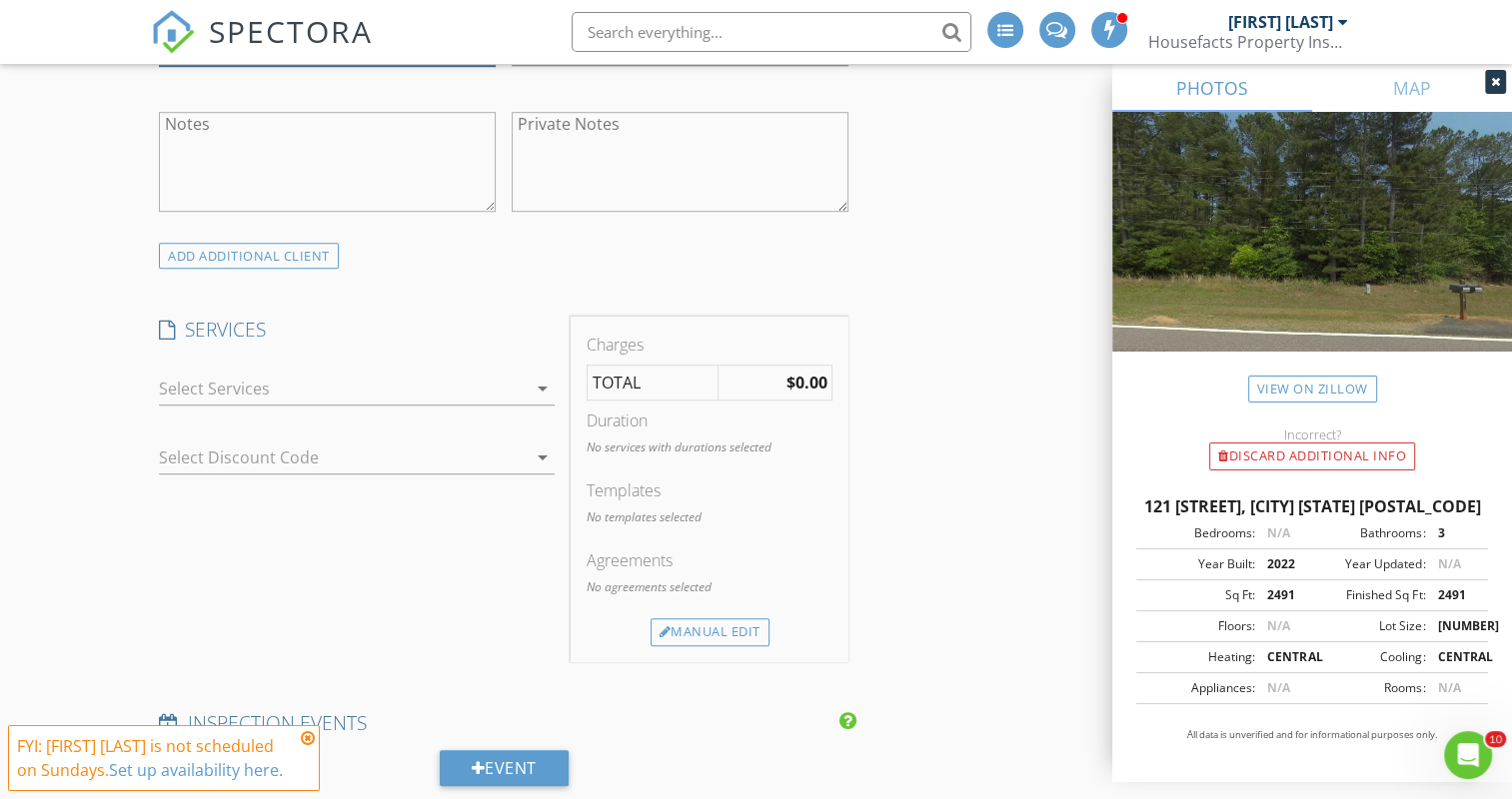 scroll, scrollTop: 1324, scrollLeft: 0, axis: vertical 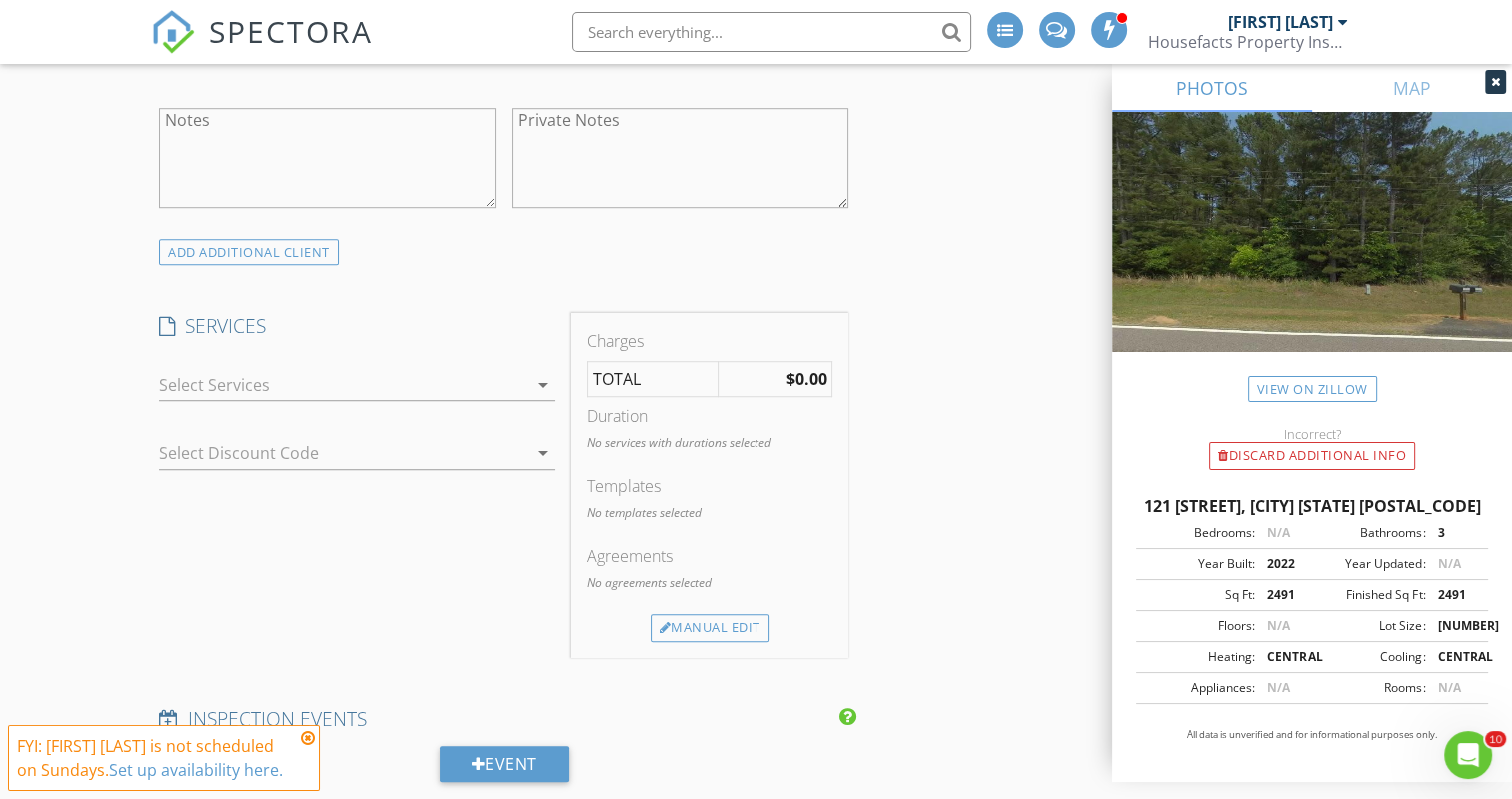 type on "[PHONE]" 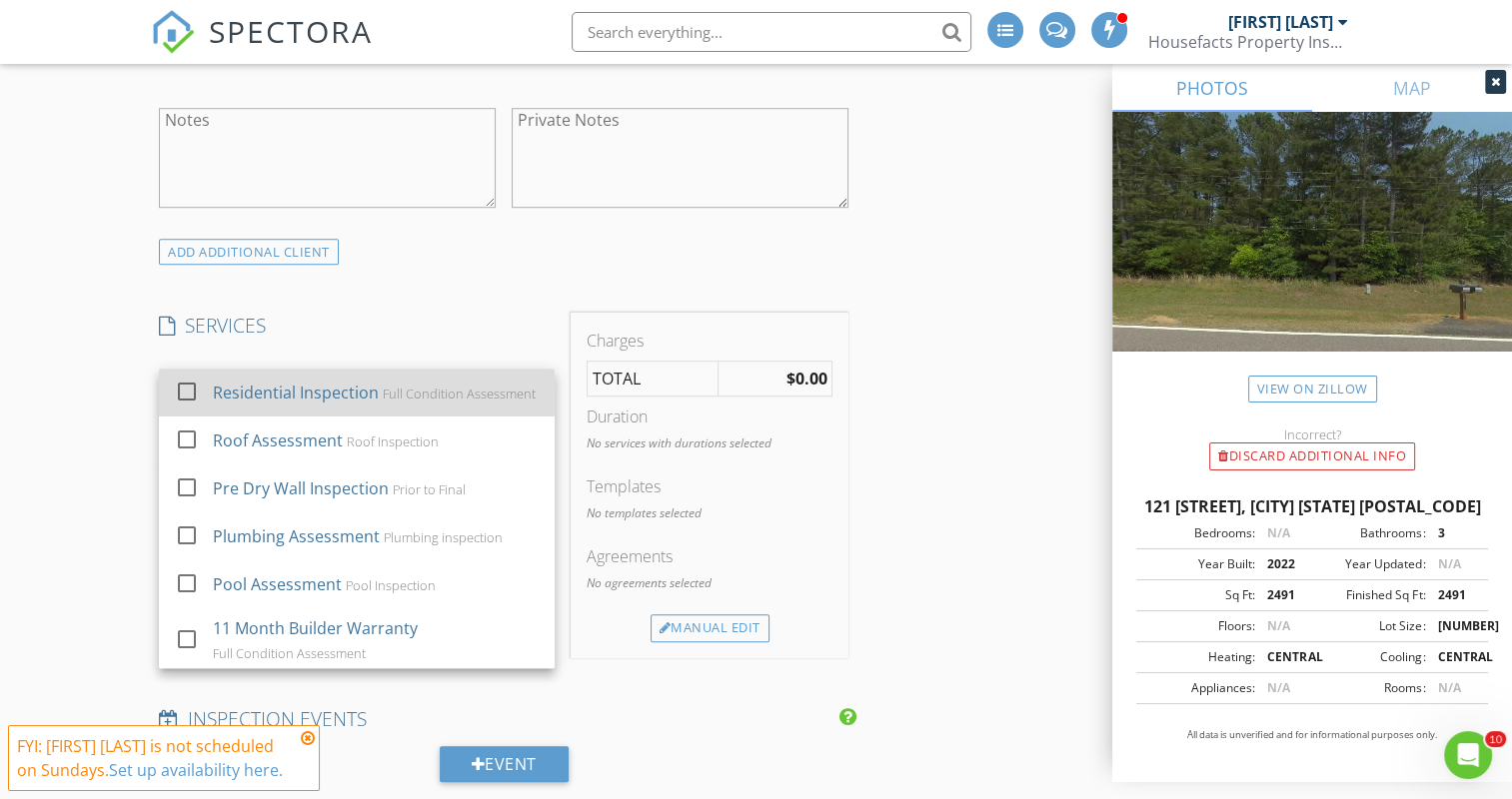 click at bounding box center [187, 392] 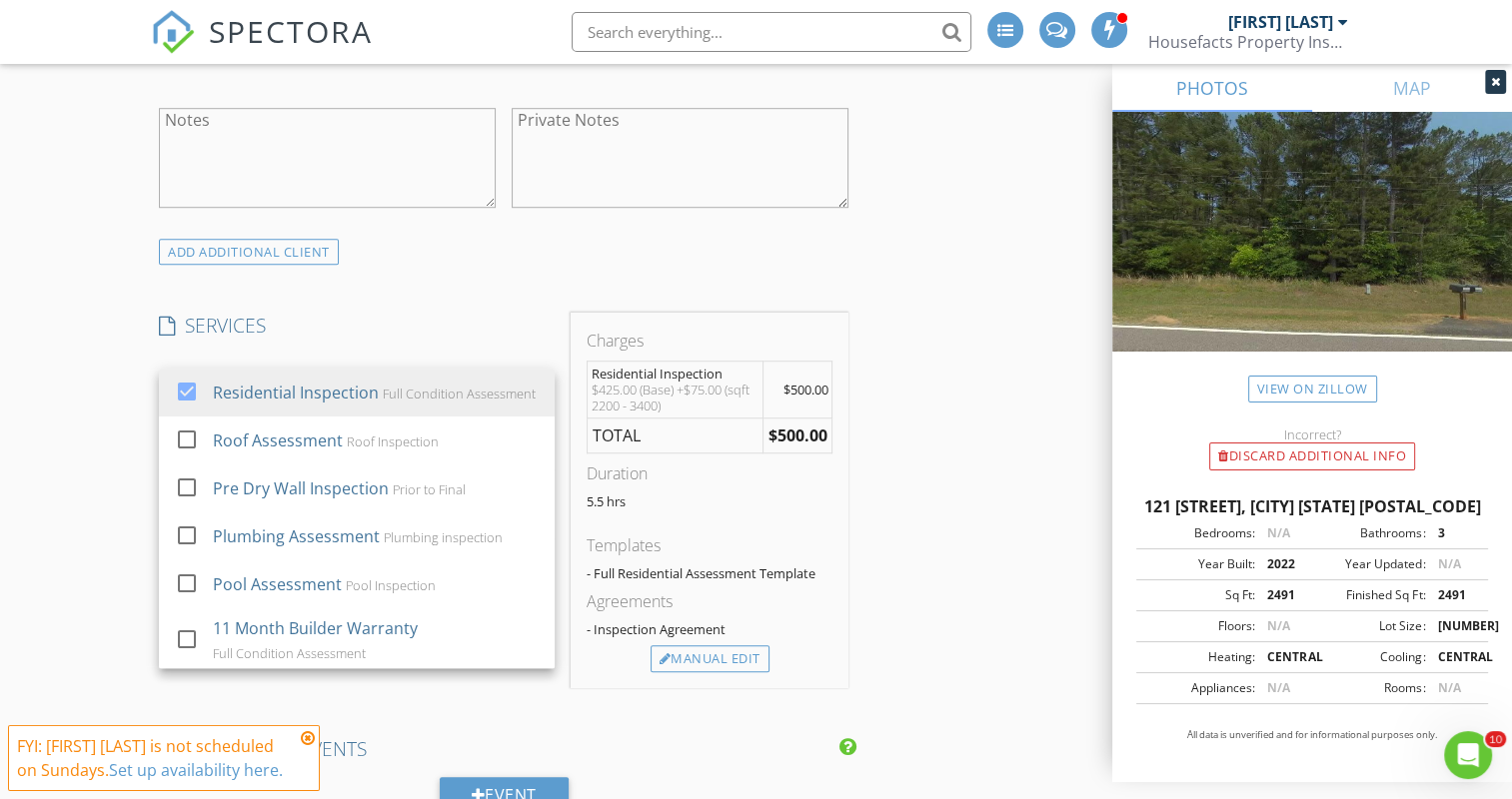 click on "INSPECTOR(S)
check_box   Jerreld Tolbert   PRIMARY   Jerreld Tolbert arrow_drop_down   check_box Jerreld Tolbert specifically requested
Date/Time
08/03/2025 11:00 AM
Location
Address Search       Address 121 Jim Daws Rd   Unit   City Monroe   State GA   Zip 30655   County Walton     Square Feet 2491   Year Built 2022   Foundation Slab arrow_drop_down     Jerreld Tolbert     30.0 miles     (an hour)
client
check_box Enable Client CC email for this inspection   Client Search     check_box_outline_blank Client is a Company/Organization     First Name Franshelle   Last Name Baines   Email franbaines@tyaho.com   CC Email   Phone 832-294-0873         Tags         Notes   Private Notes
ADD ADDITIONAL client
SERVICES
check_box   Residential Inspection   Full Condition Assessment" at bounding box center [756, 814] 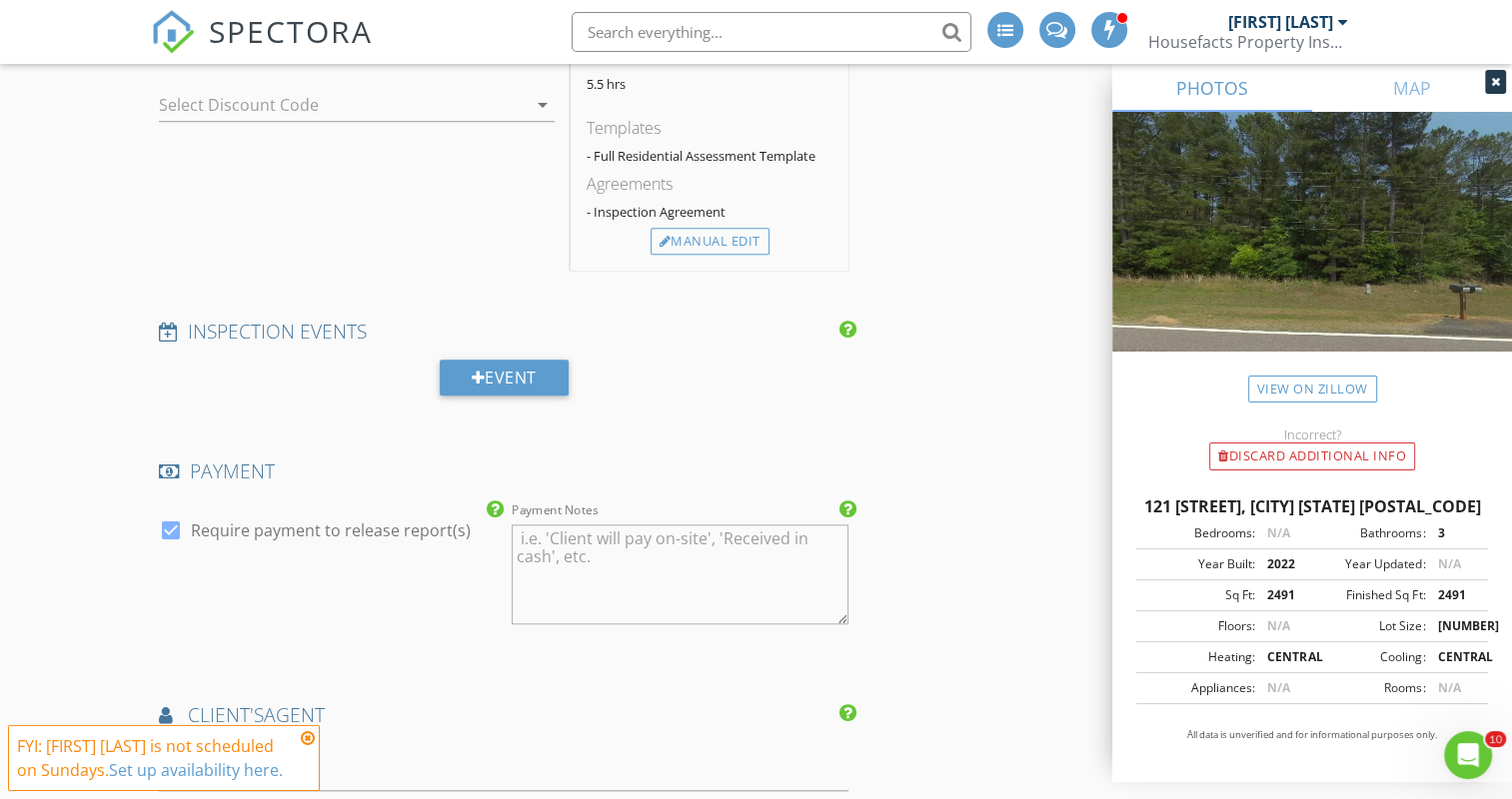 scroll, scrollTop: 1743, scrollLeft: 0, axis: vertical 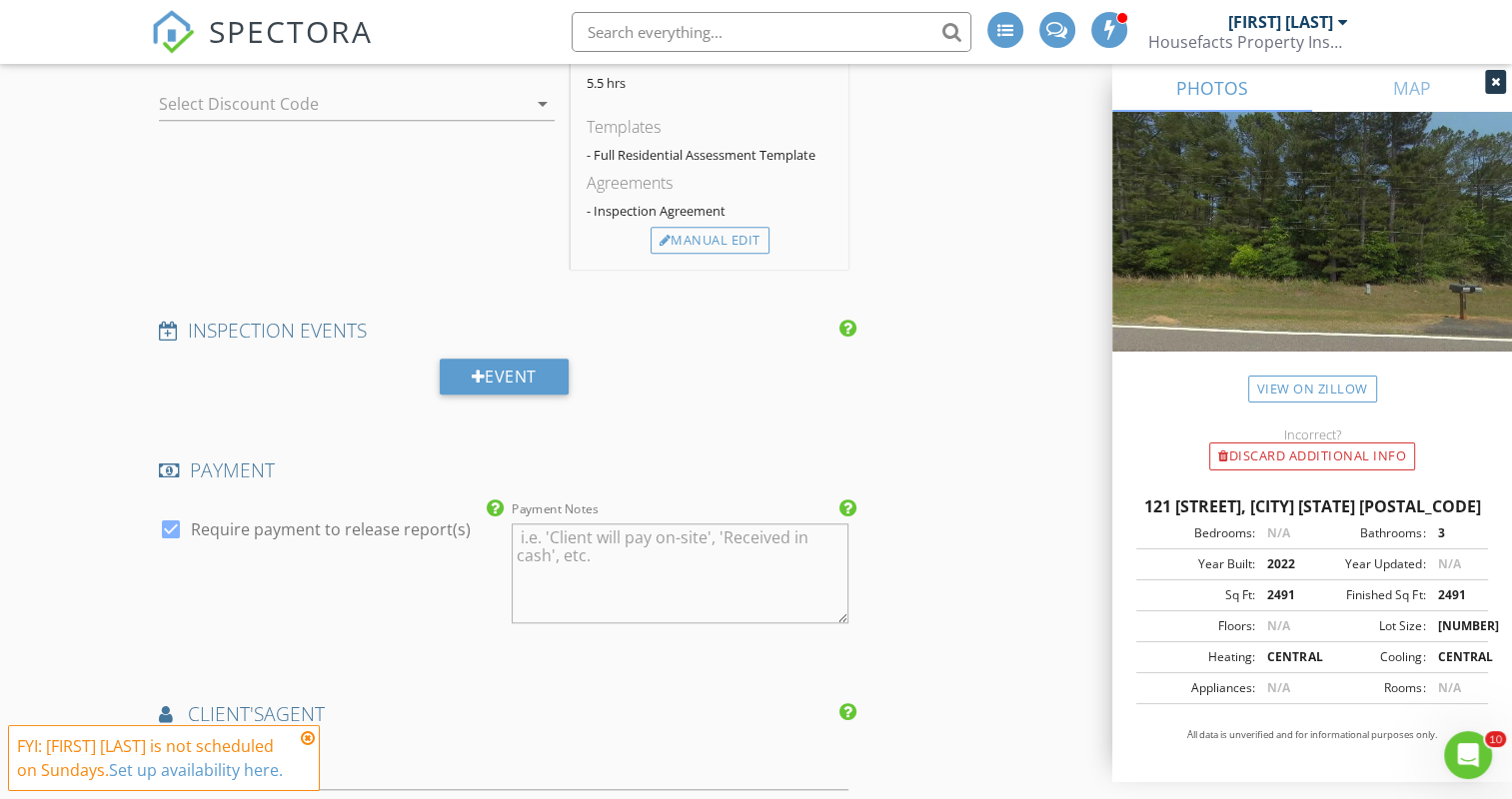 click at bounding box center (171, 529) 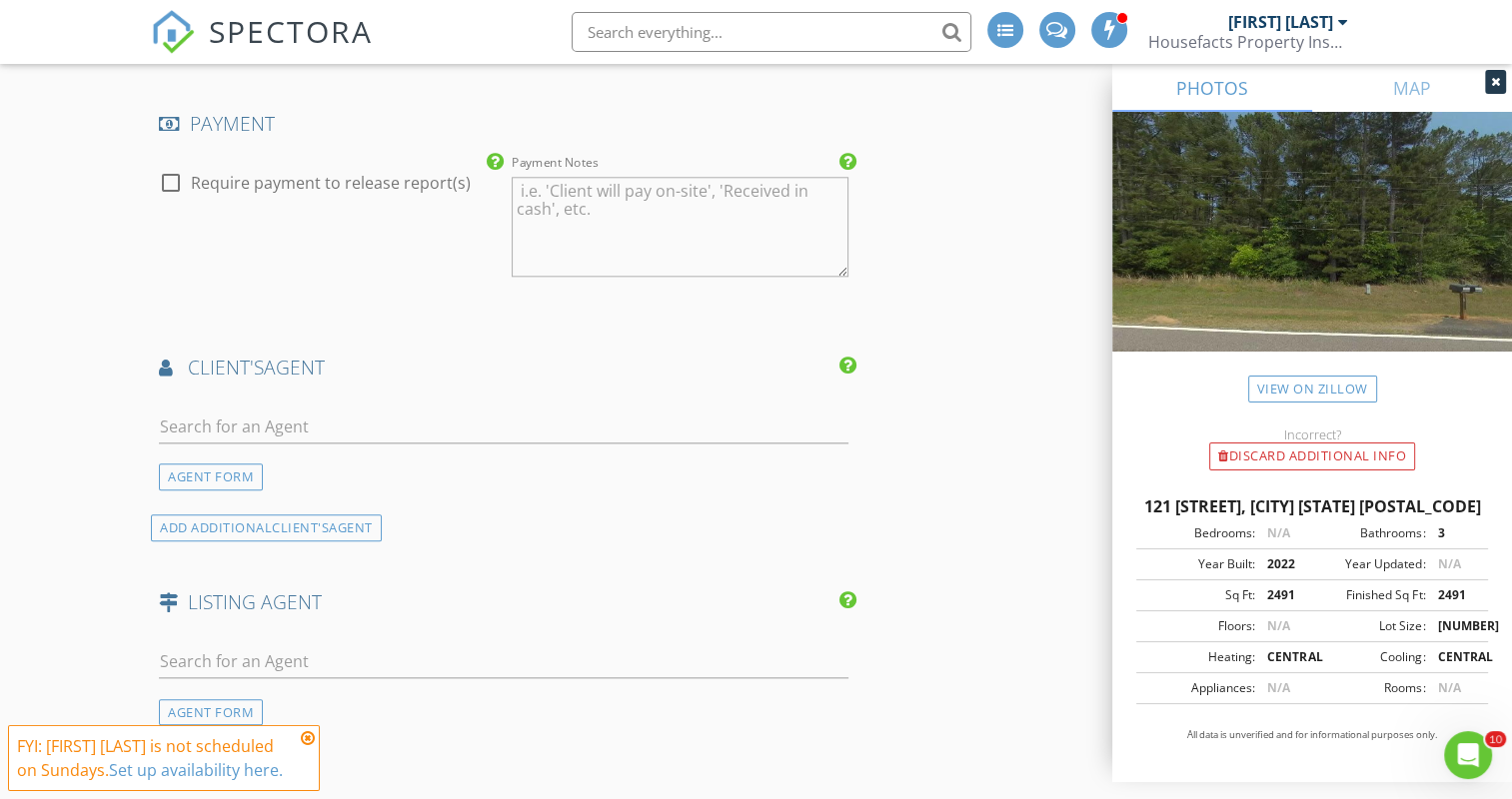 scroll, scrollTop: 2091, scrollLeft: 0, axis: vertical 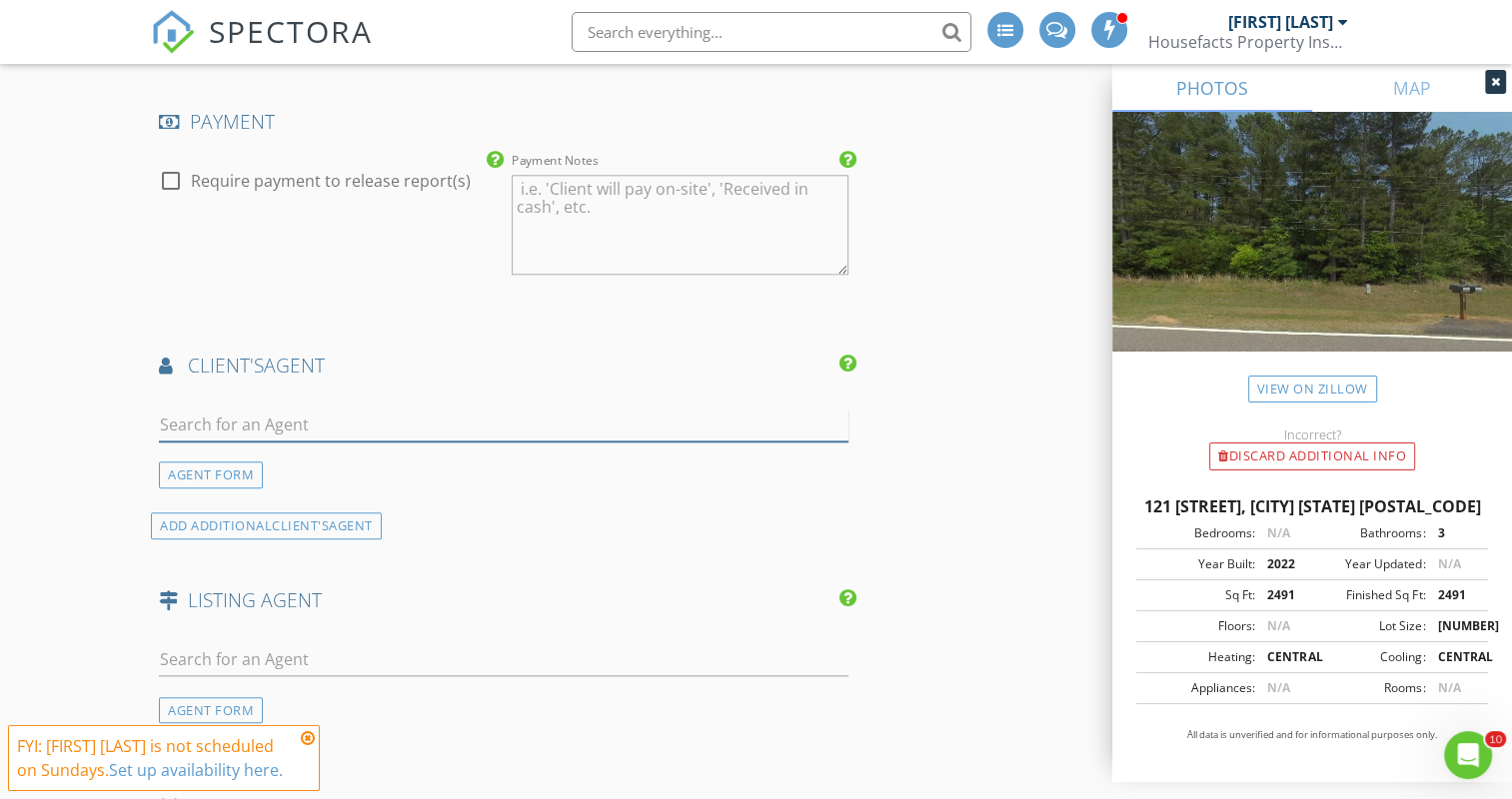 click at bounding box center (504, 424) 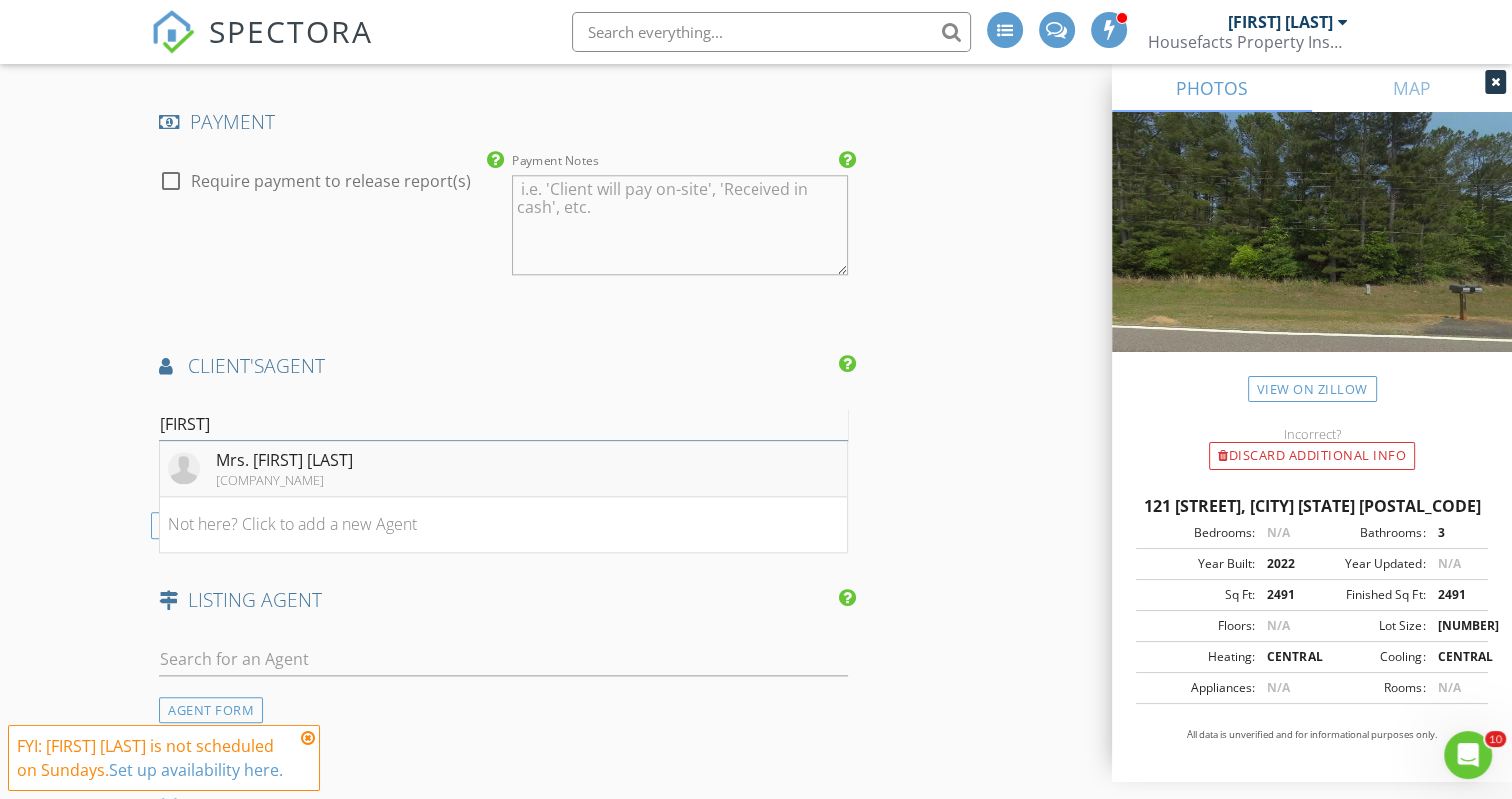 type on "nayib" 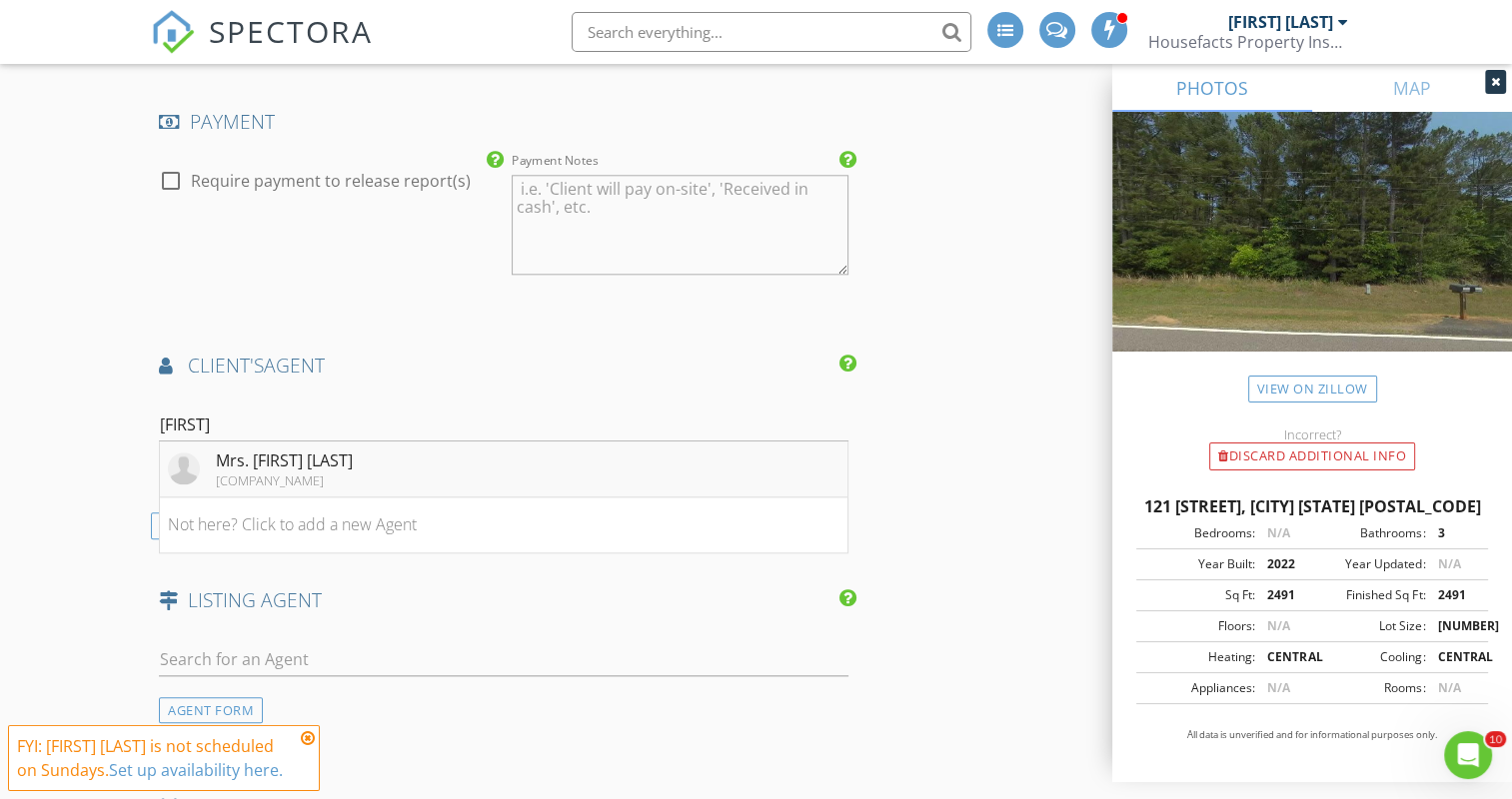 click on "Mrs. Nayibi Vera-Flota
Joe Stockdale Real Estate LLC." at bounding box center (504, 469) 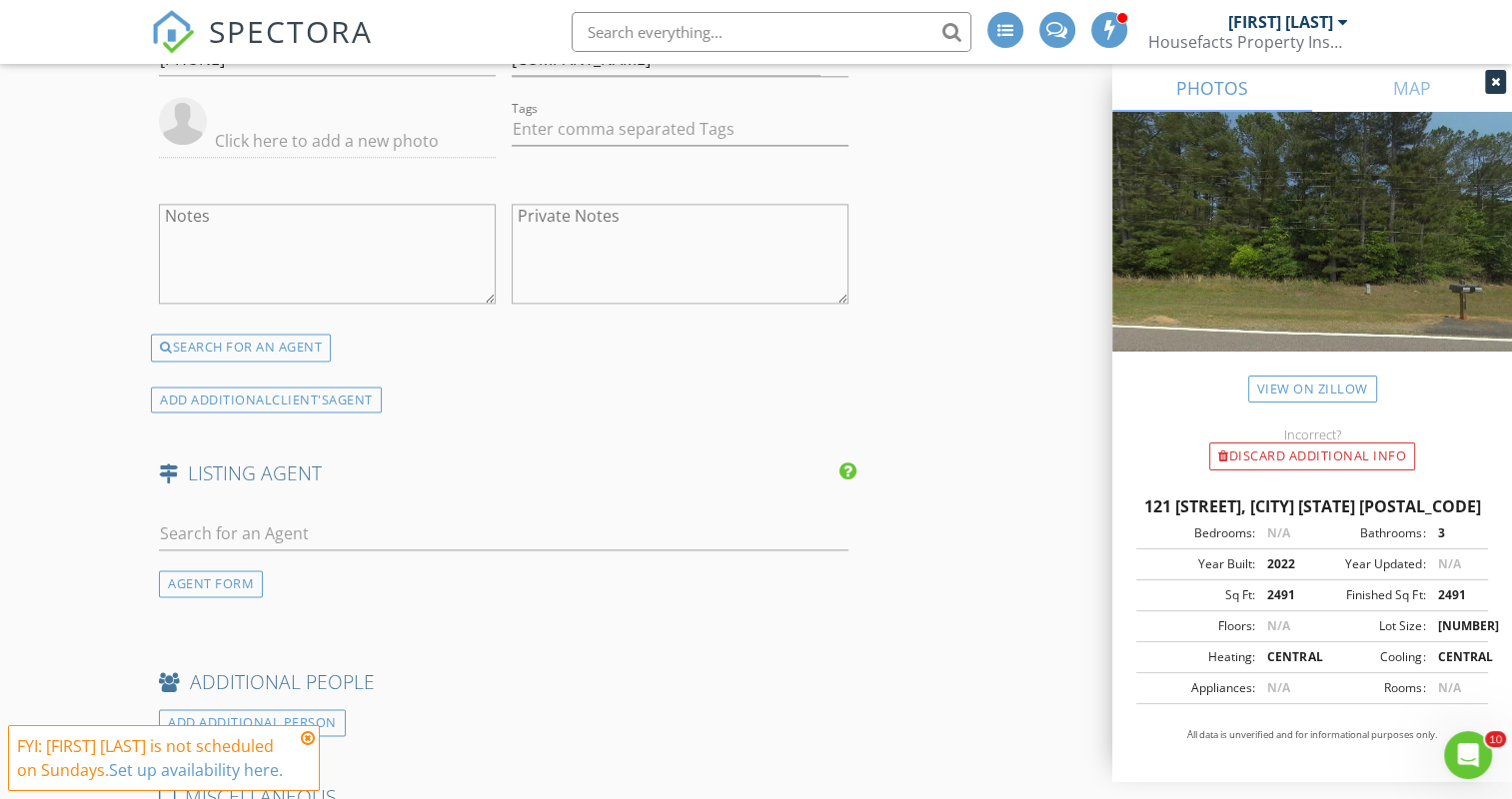 scroll, scrollTop: 2590, scrollLeft: 0, axis: vertical 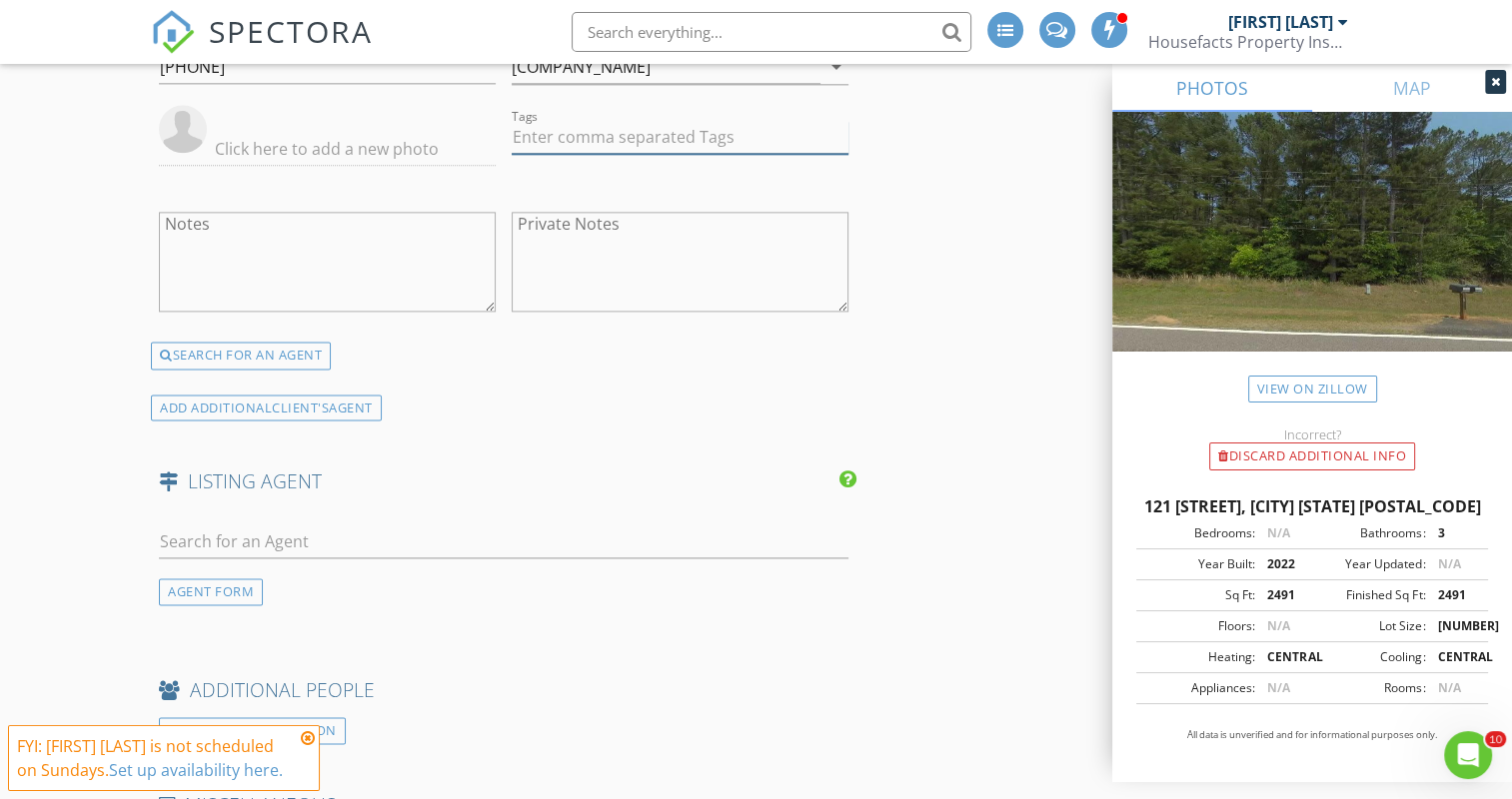 click at bounding box center (680, 137) 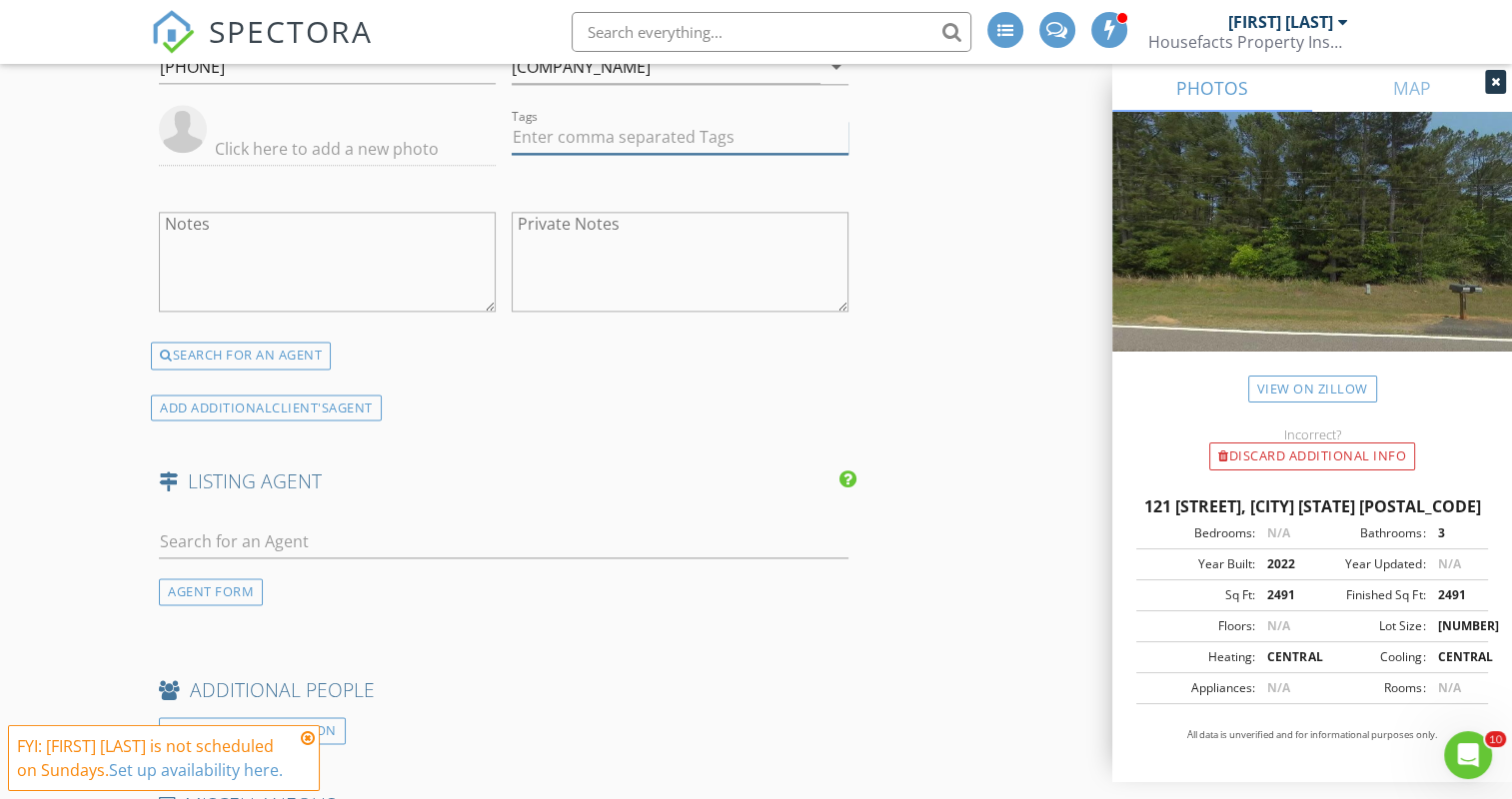 type on "&nbsp;" 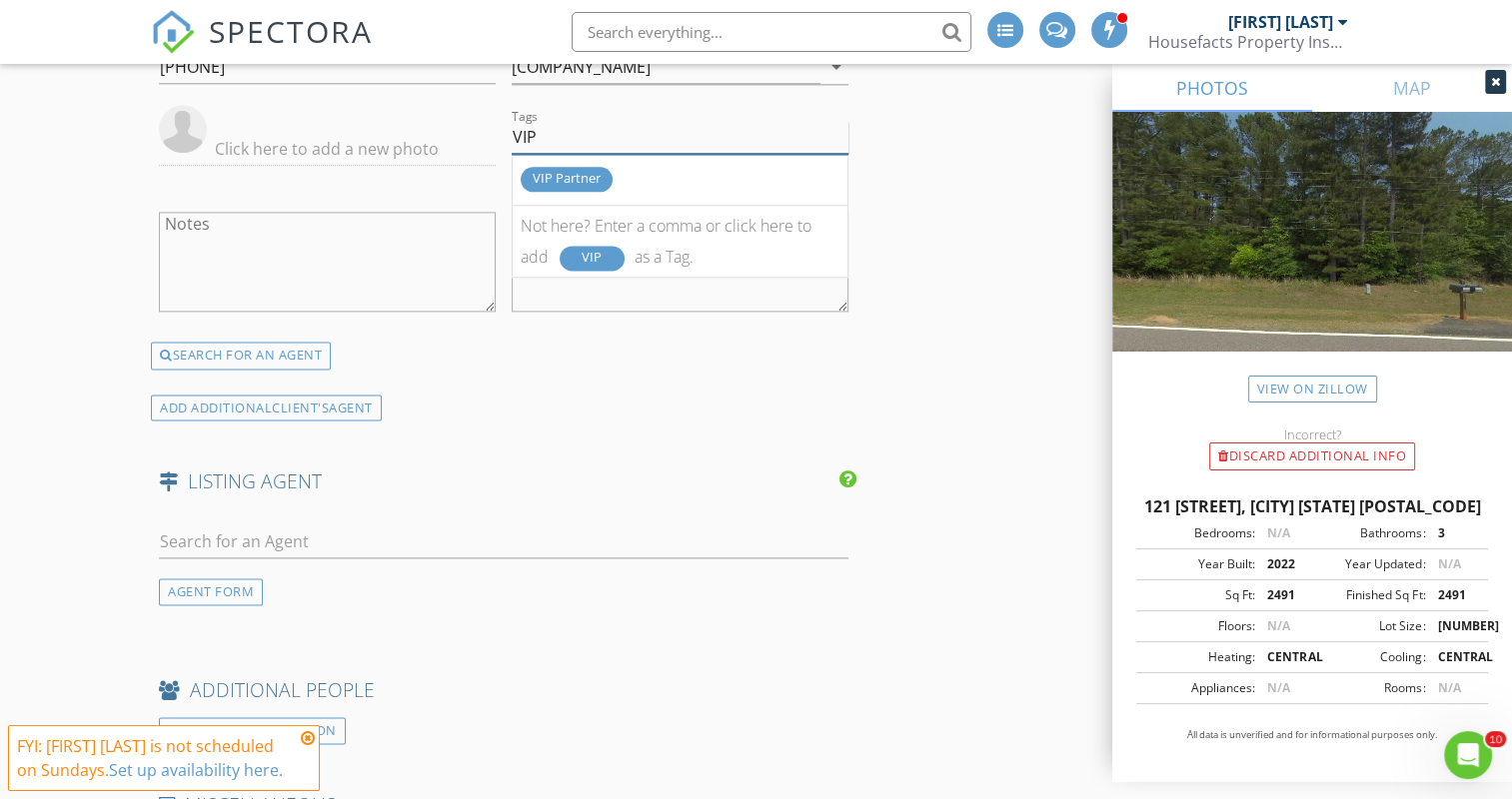 type on "VIP," 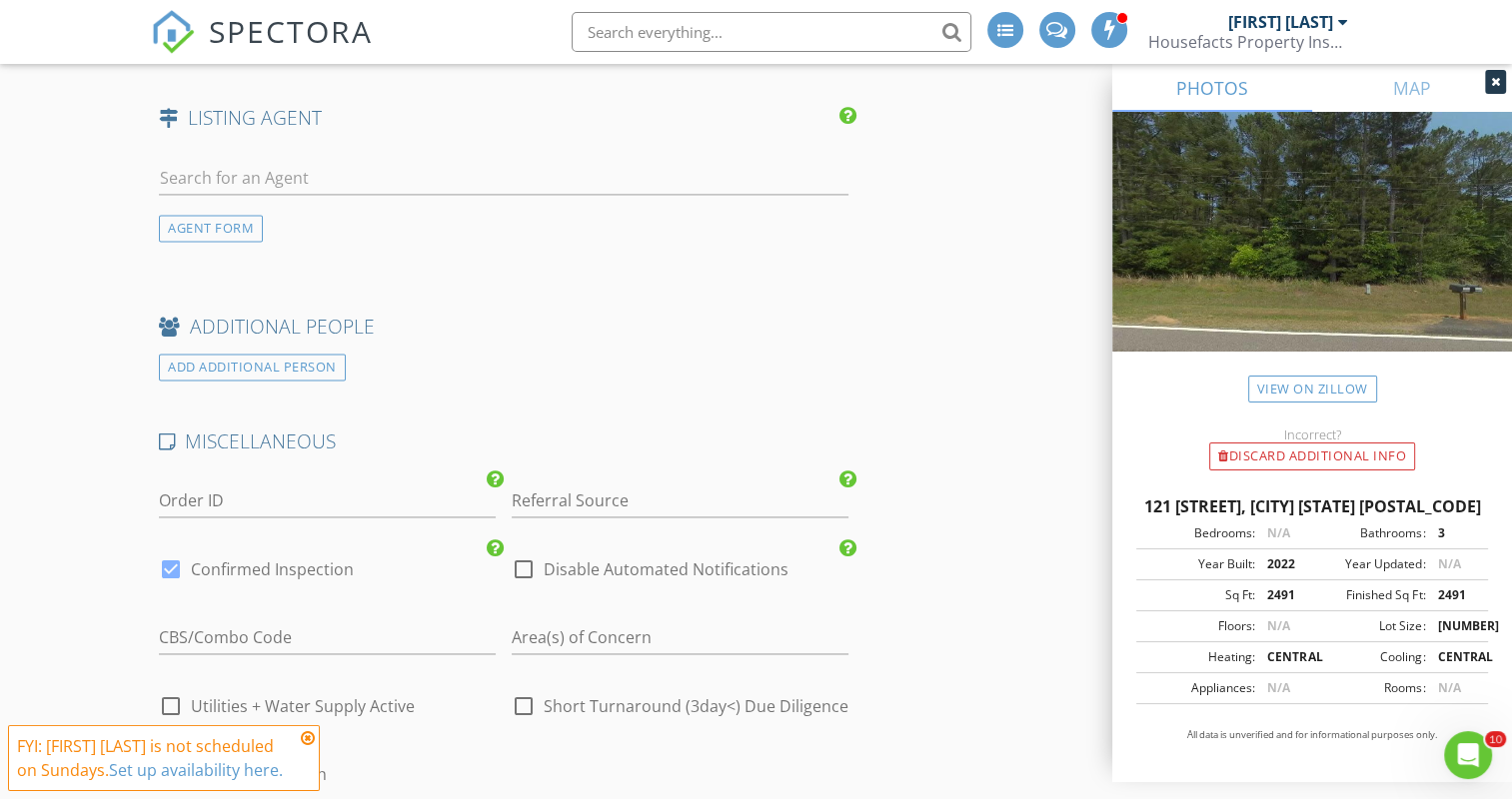 scroll, scrollTop: 2954, scrollLeft: 0, axis: vertical 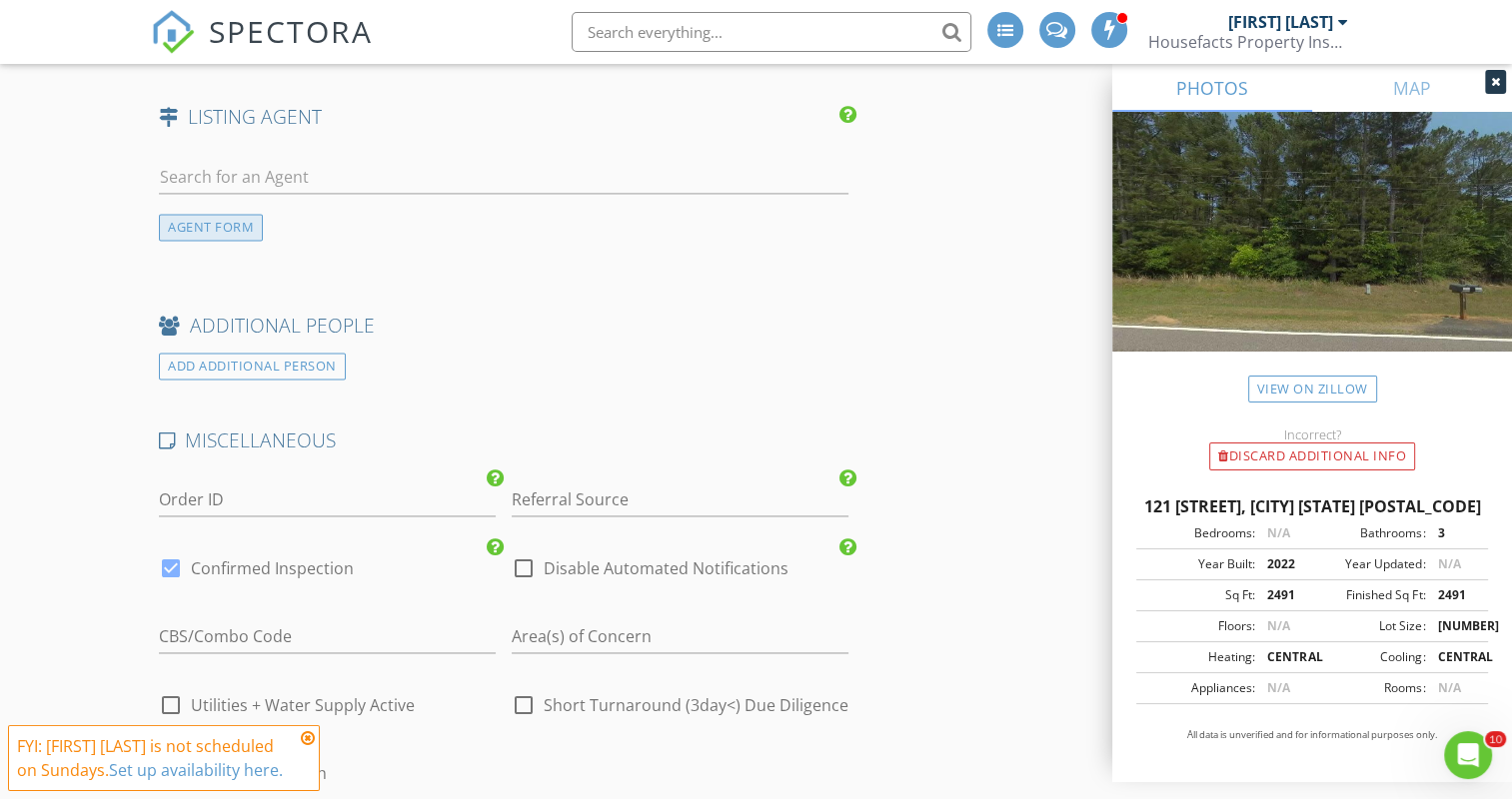 type 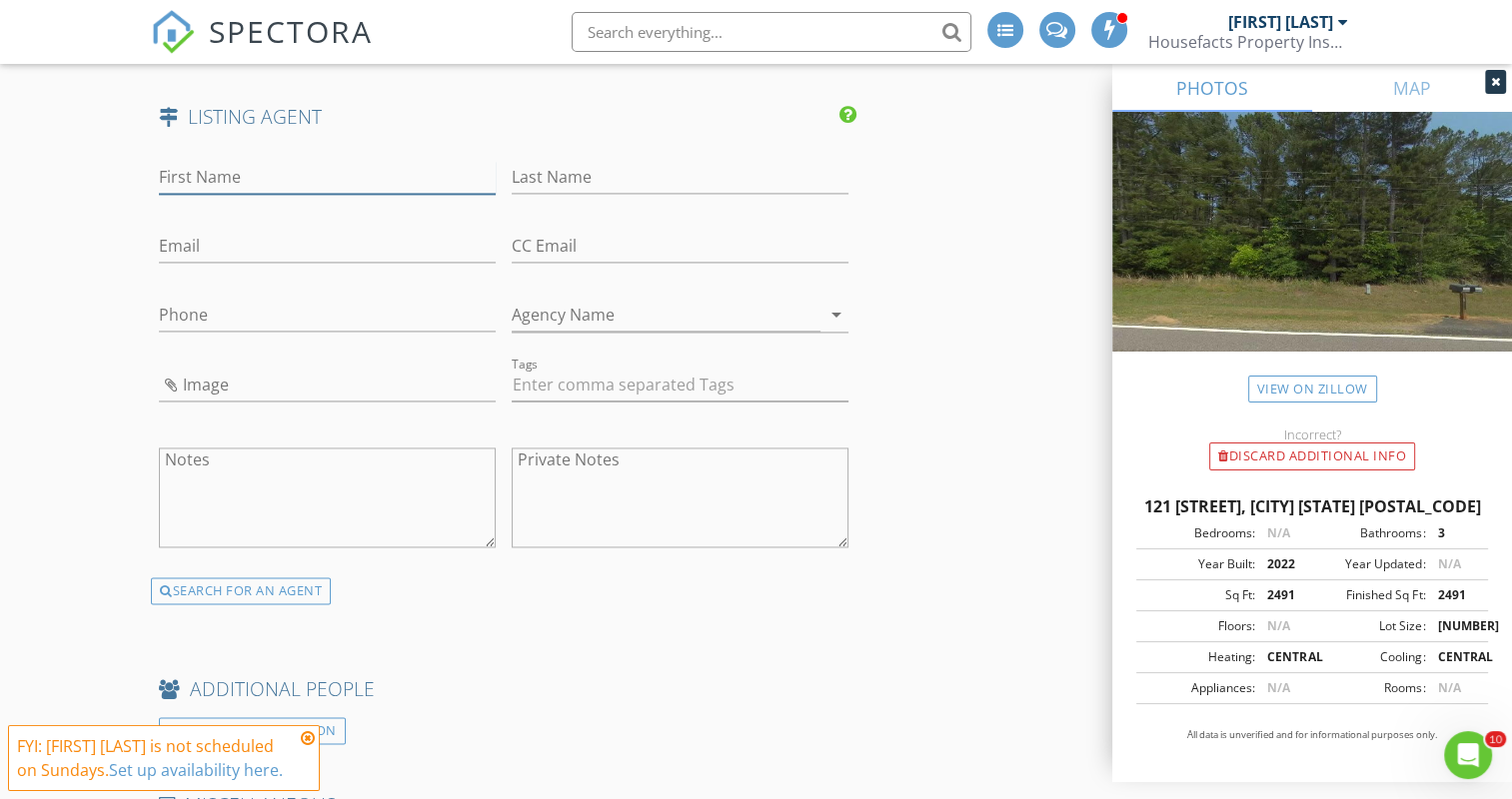 click on "First Name" at bounding box center [327, 177] 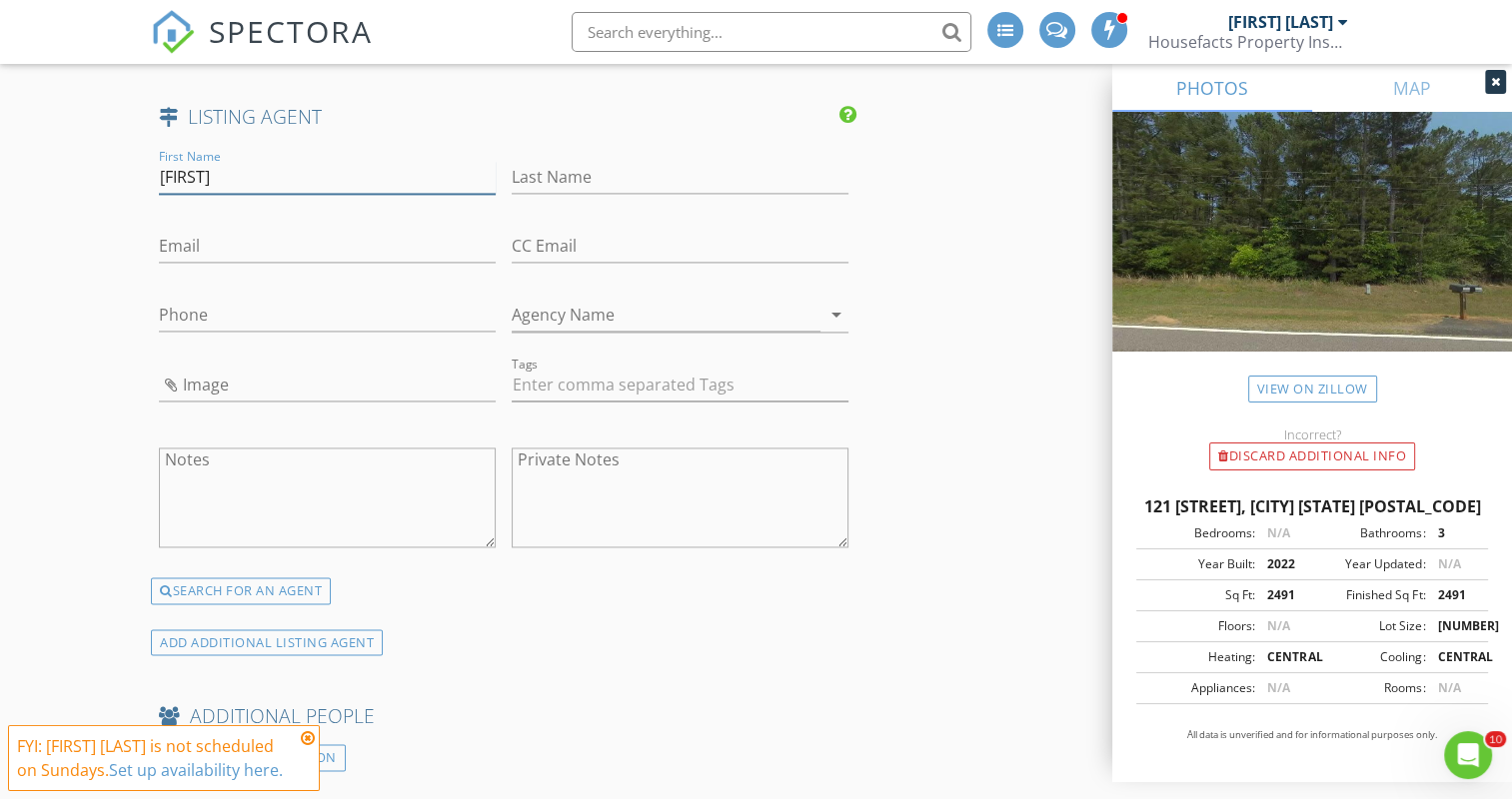 type on "Stephen" 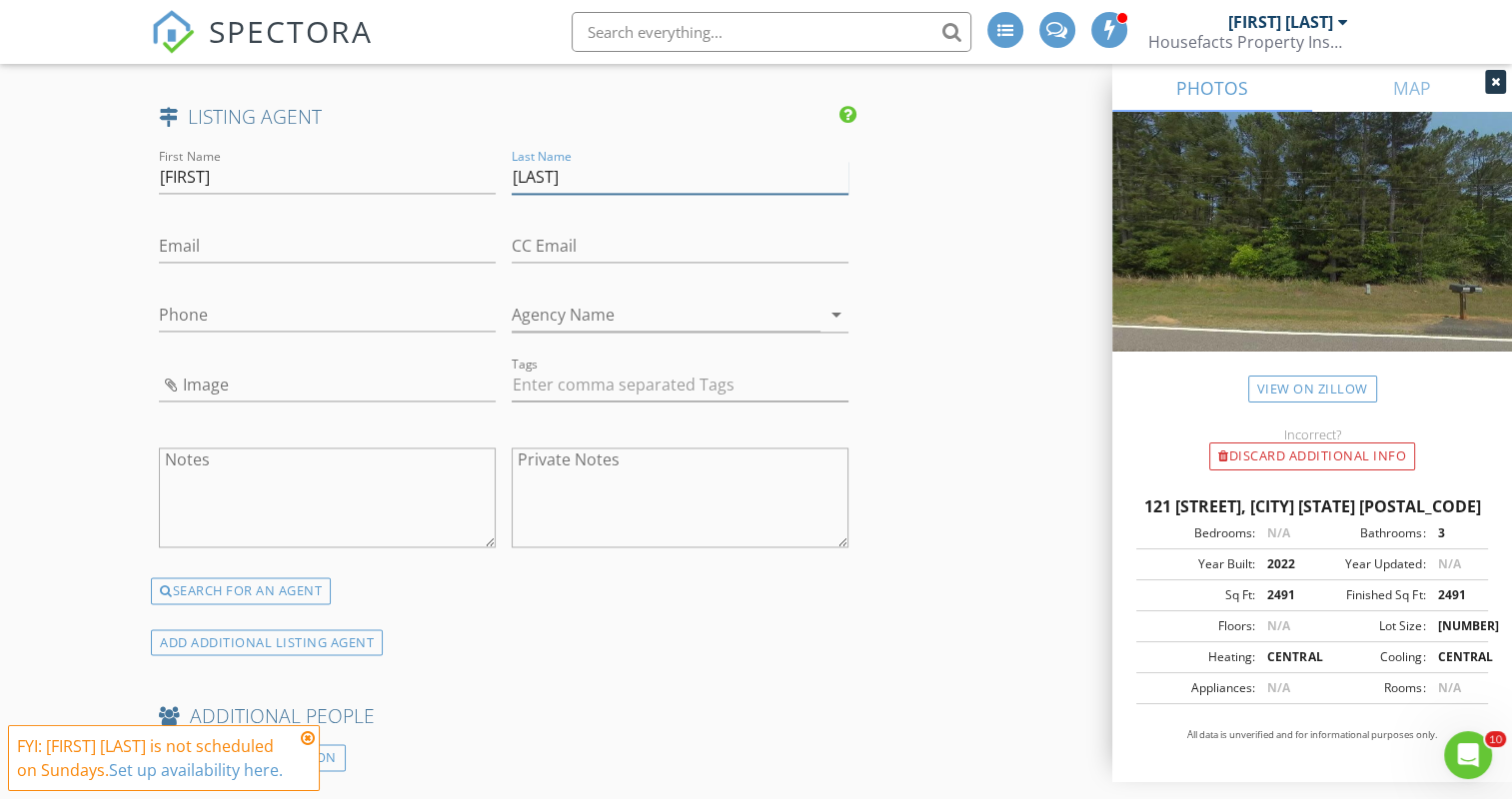 type on "Wilber" 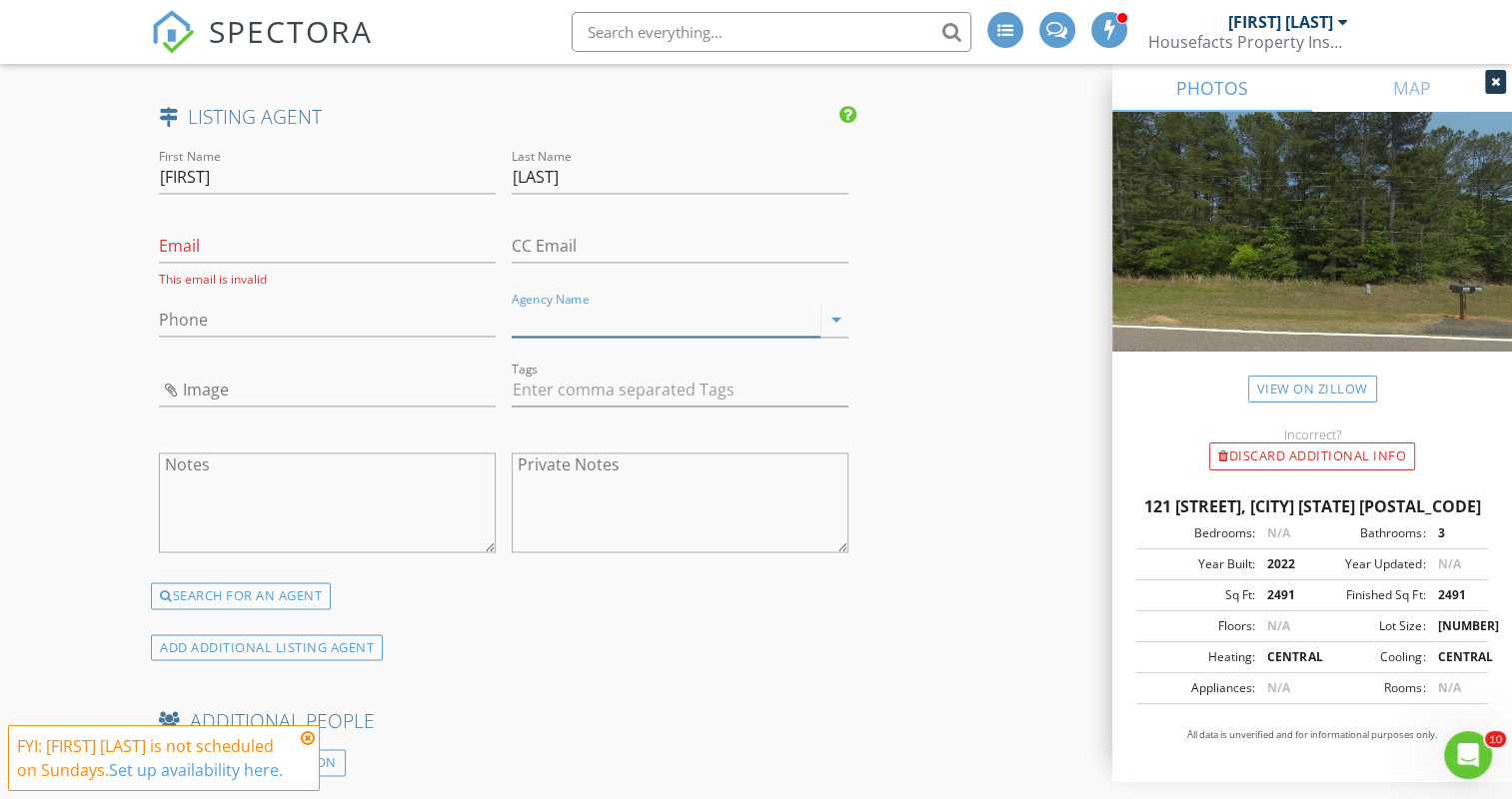 click on "Agency Name" at bounding box center [666, 320] 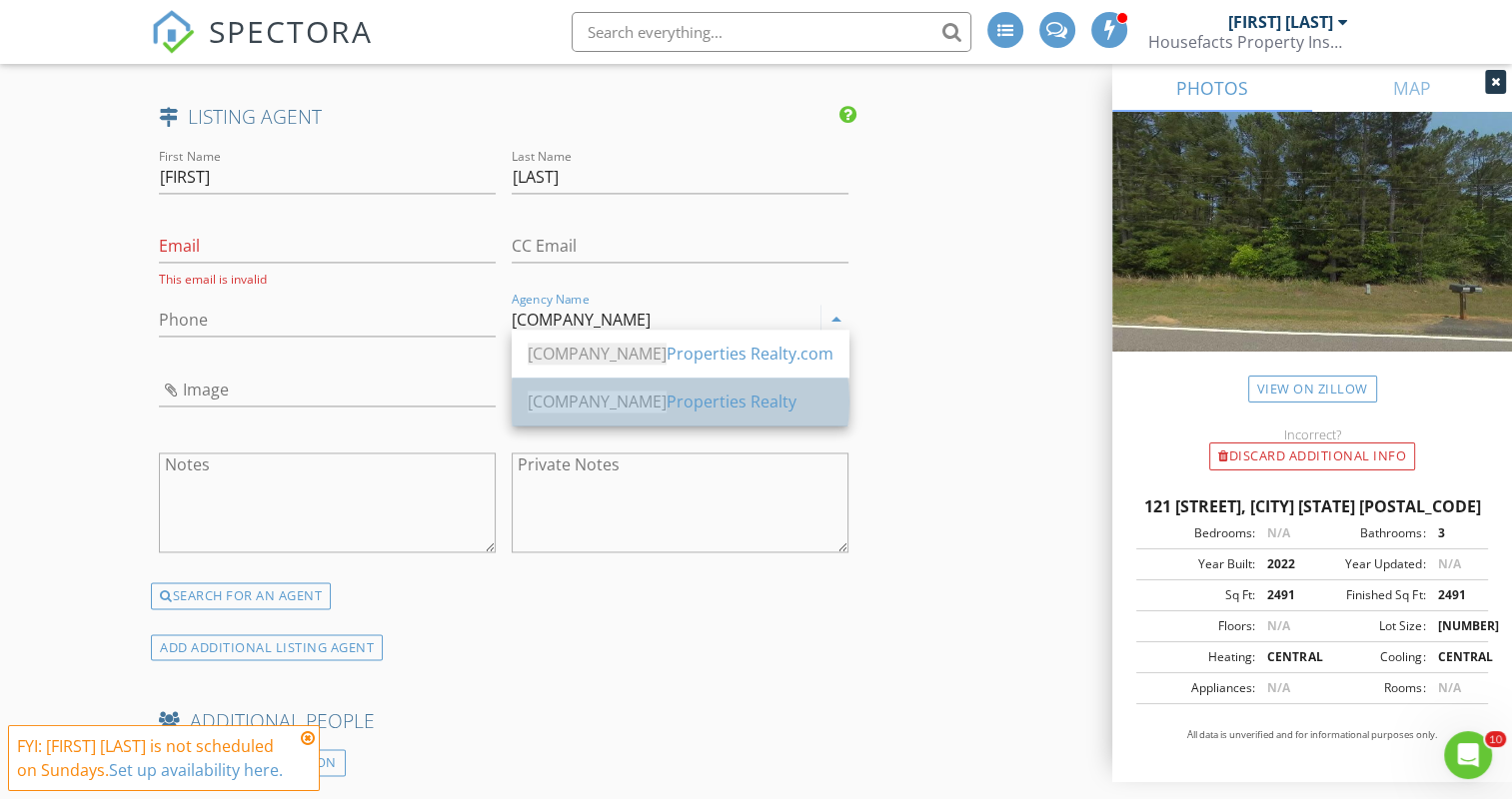 click on "Virtual  Properties Realty" at bounding box center (681, 401) 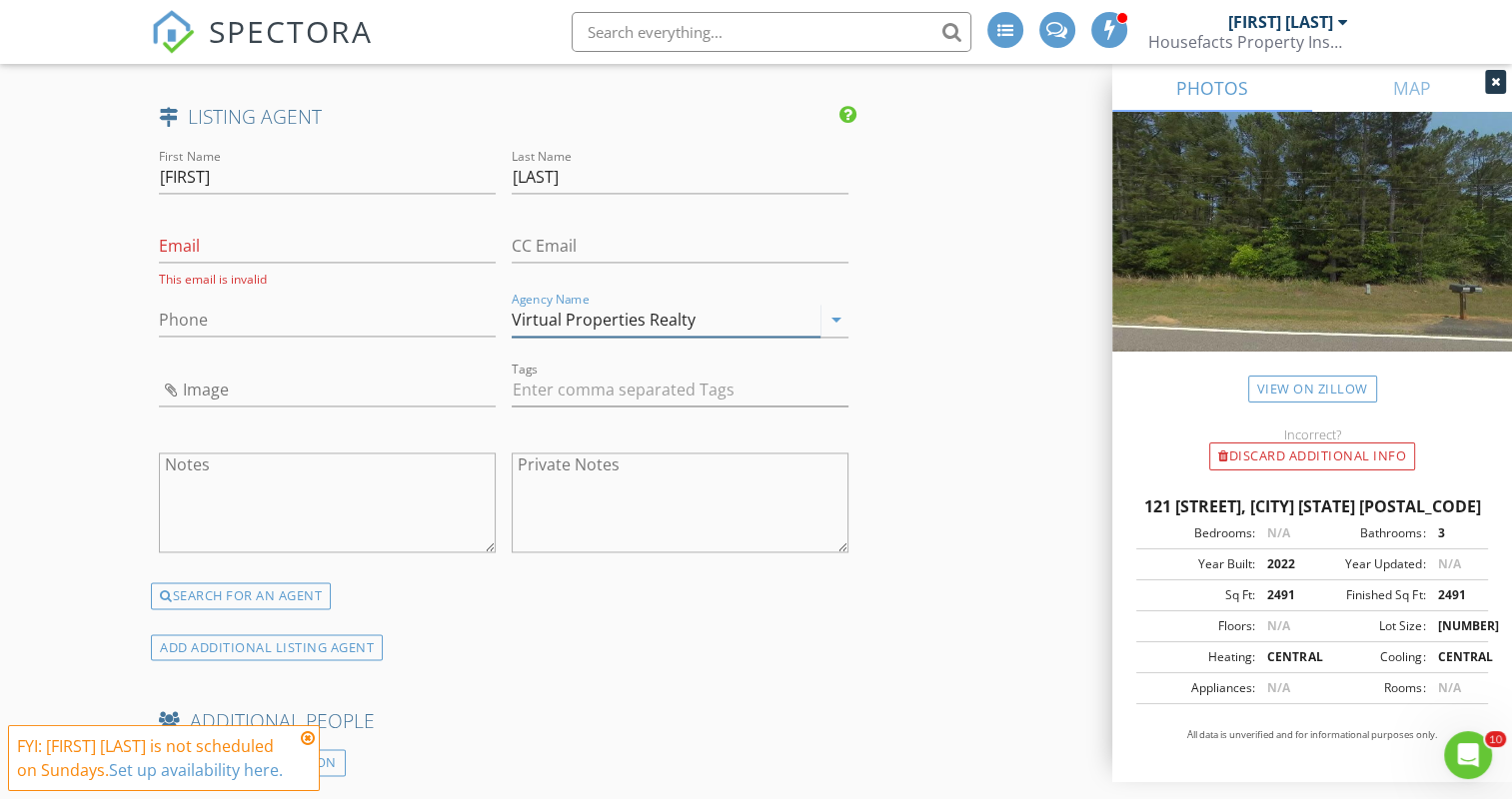 type on "Virtual Properties Realty" 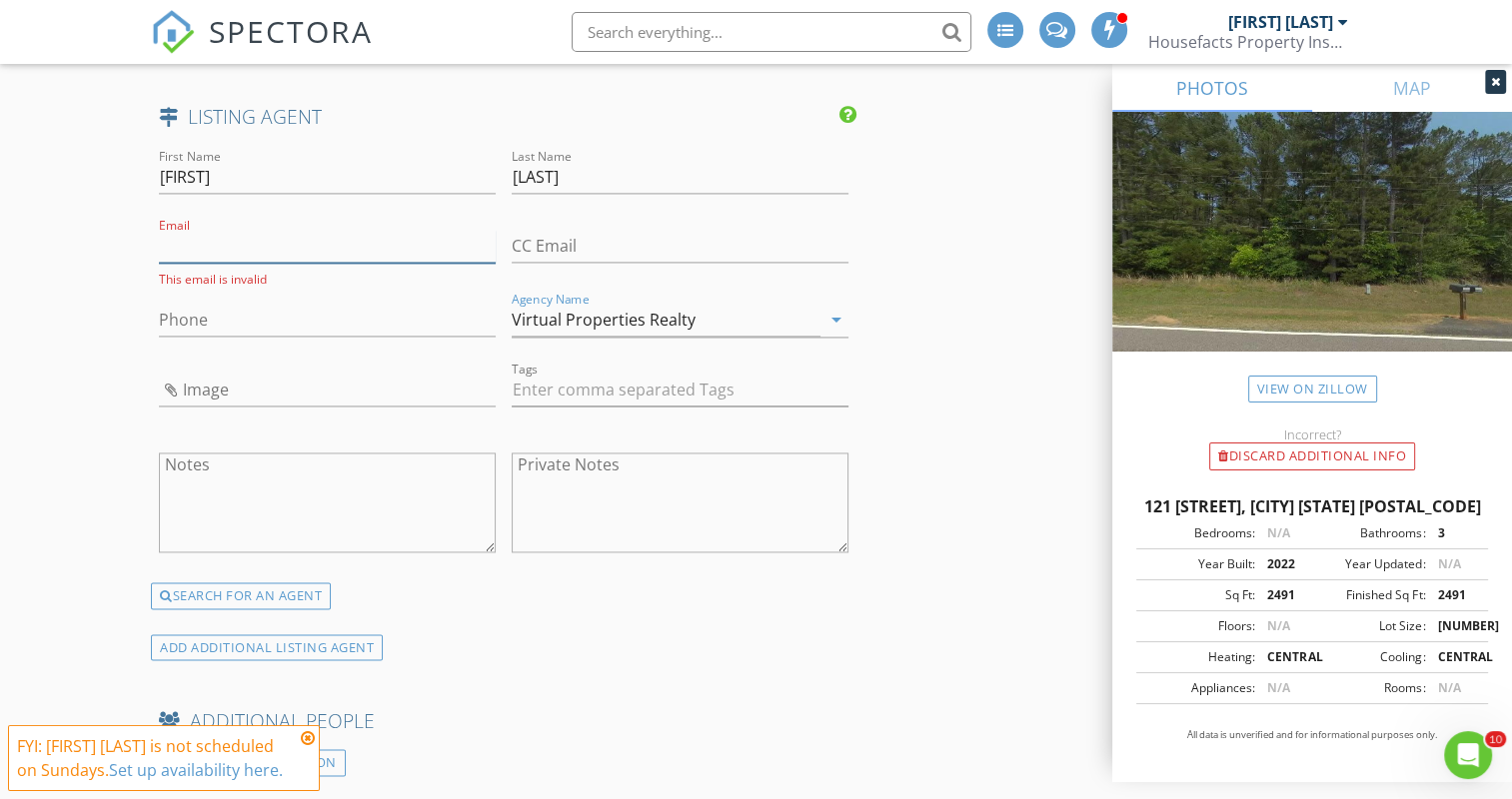 click on "Email" at bounding box center [327, 246] 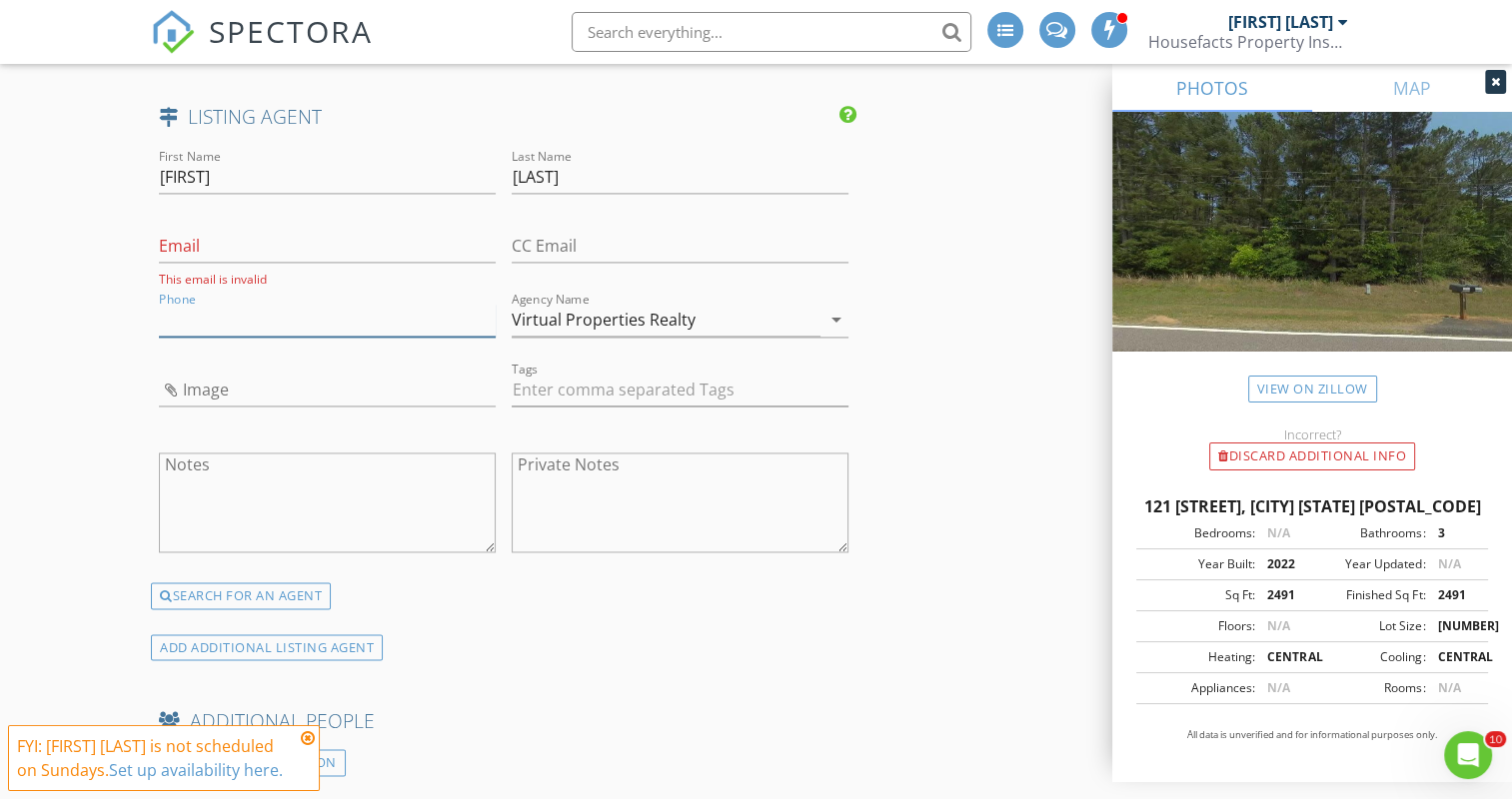 click on "Phone" at bounding box center (327, 320) 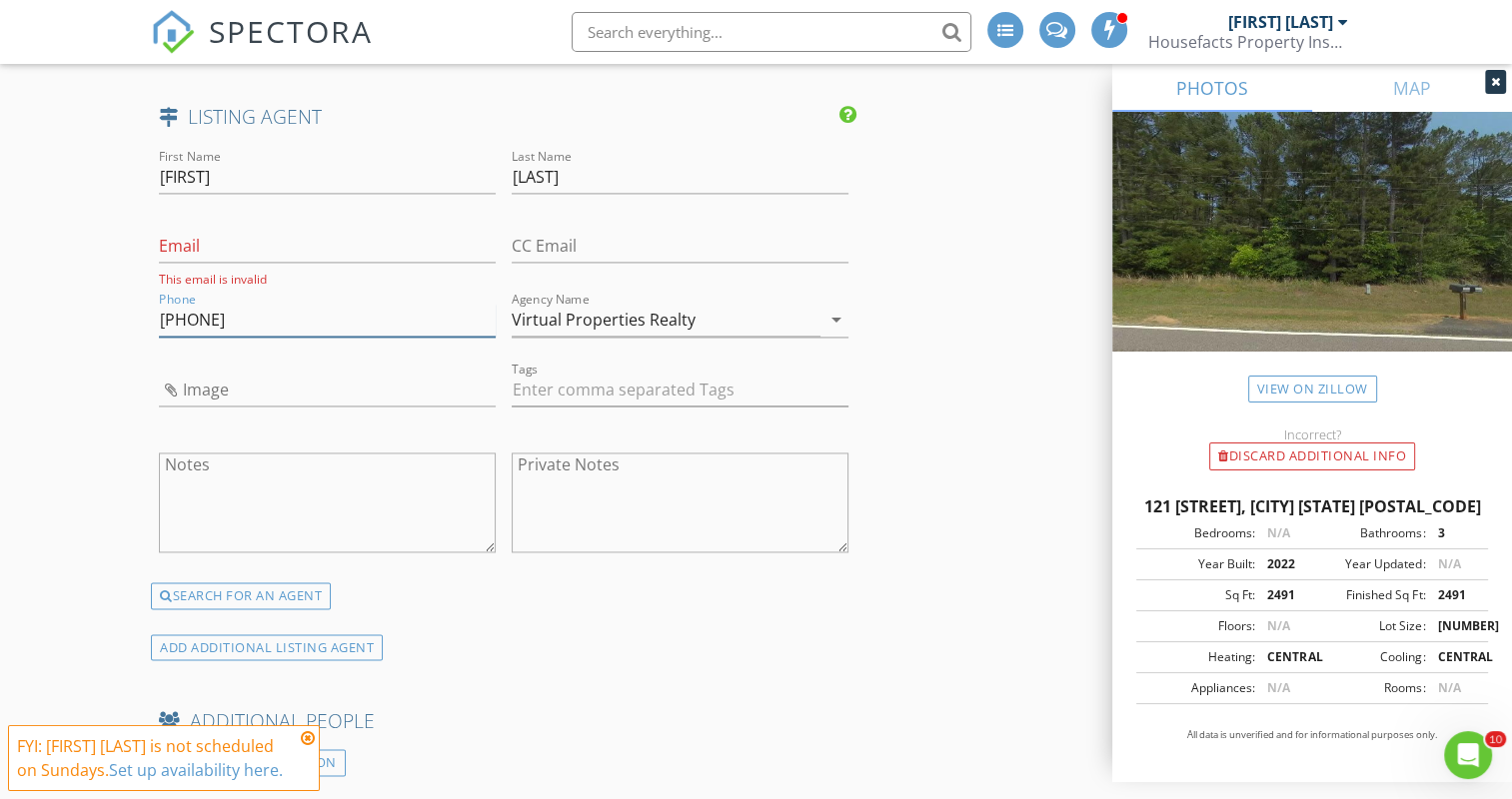 type on "[PHONE]" 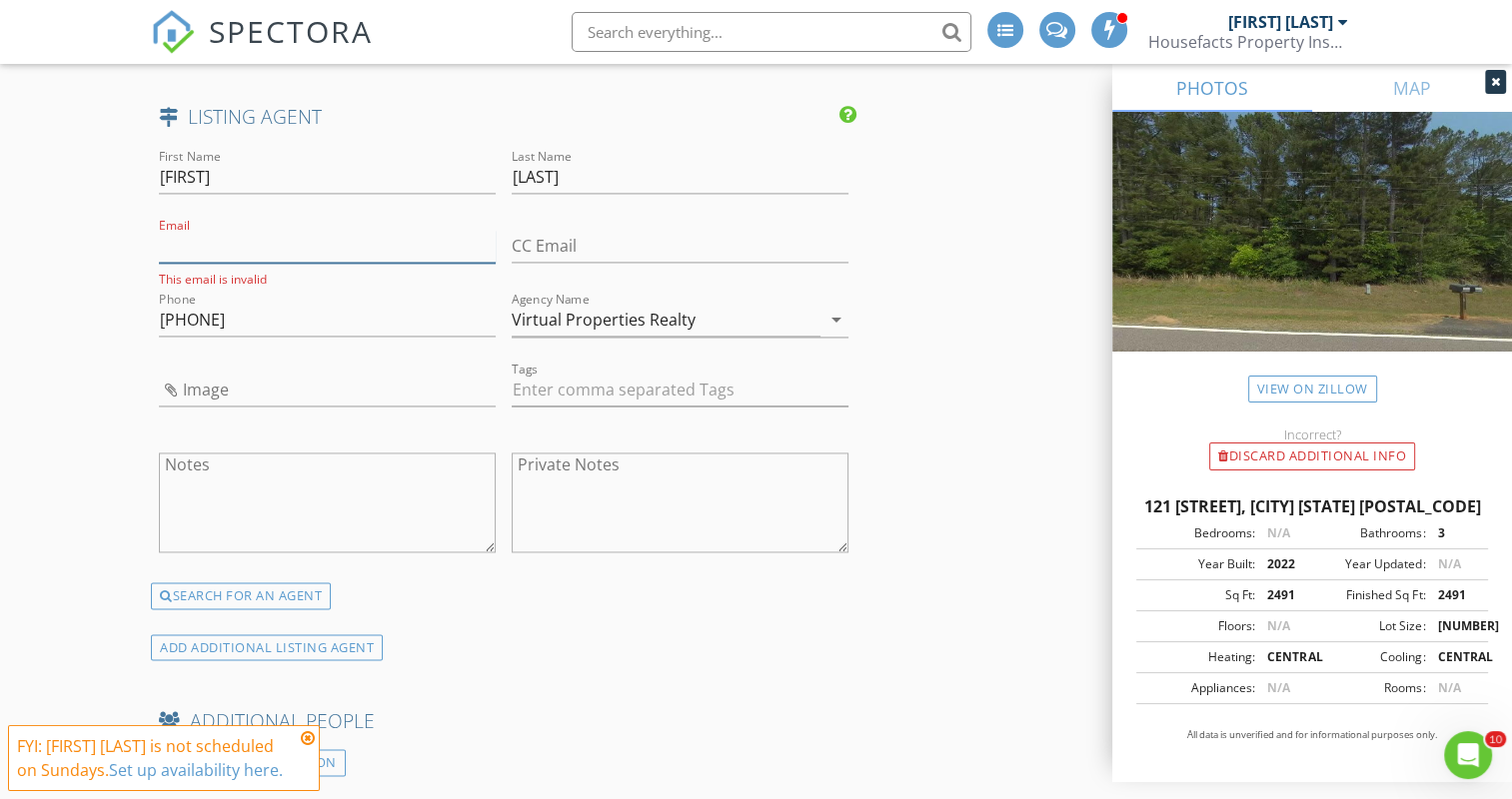 click on "Email" at bounding box center [327, 246] 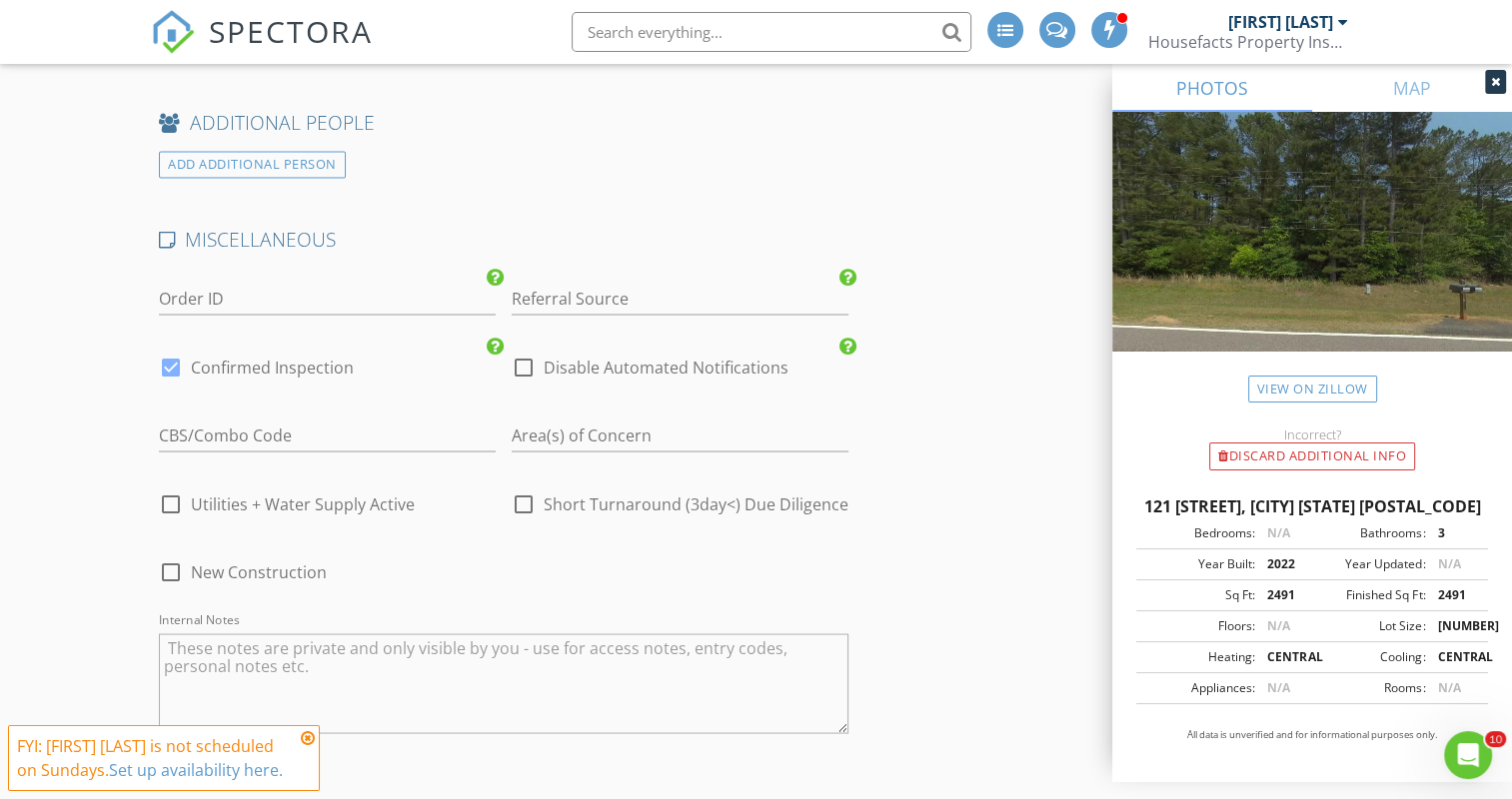 scroll, scrollTop: 3570, scrollLeft: 0, axis: vertical 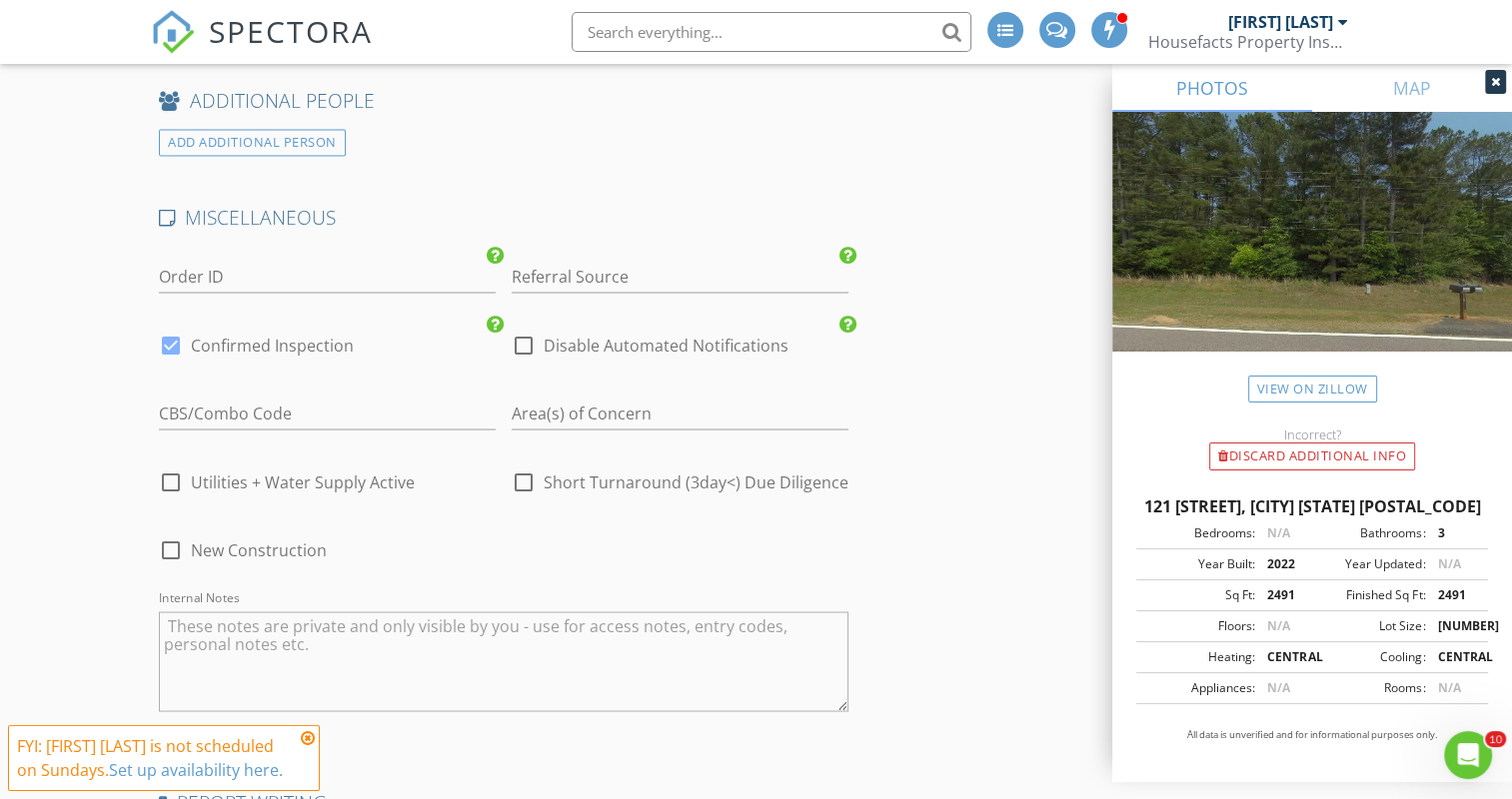 type on "[EMAIL]" 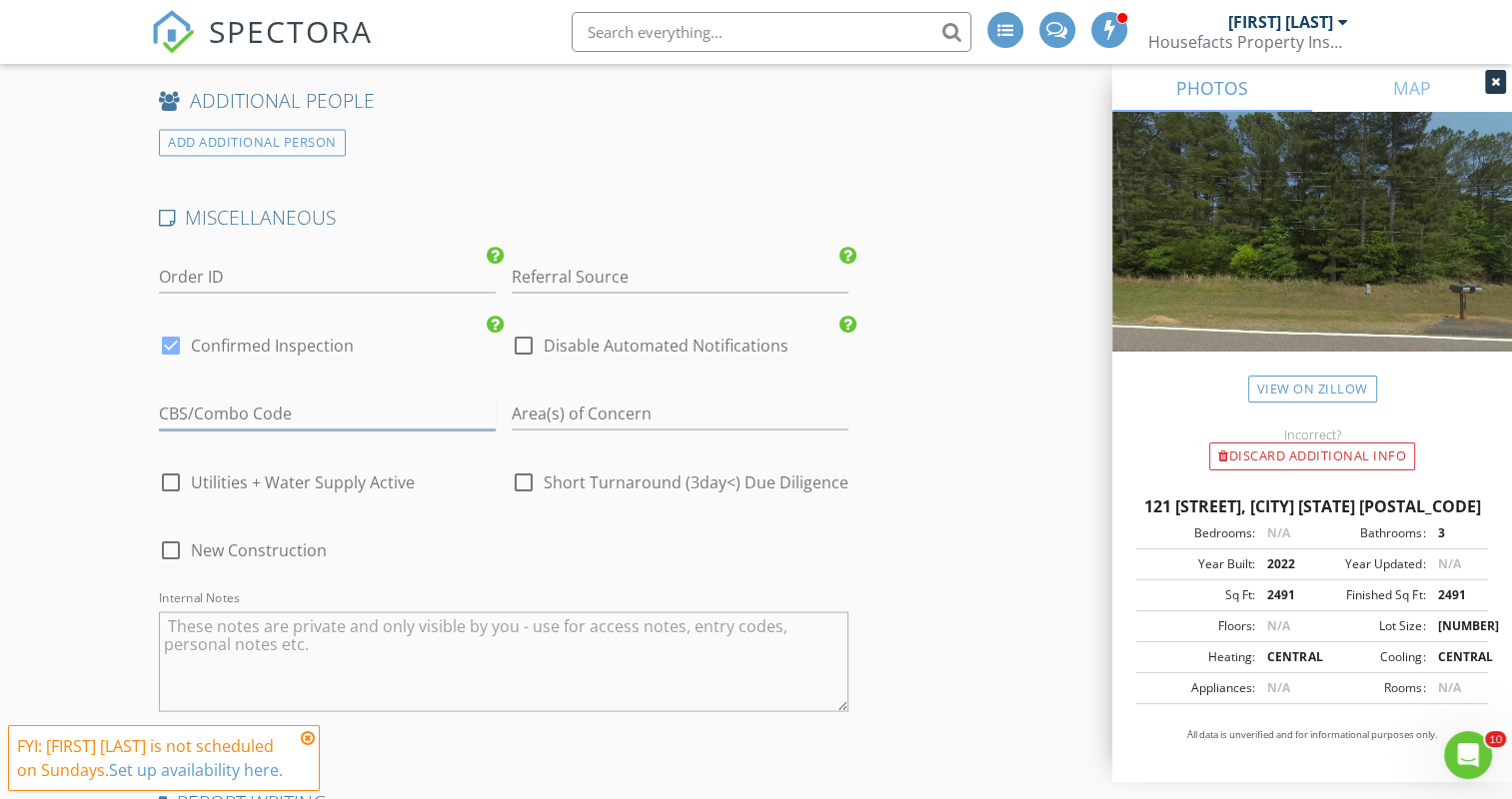 click at bounding box center (327, 412) 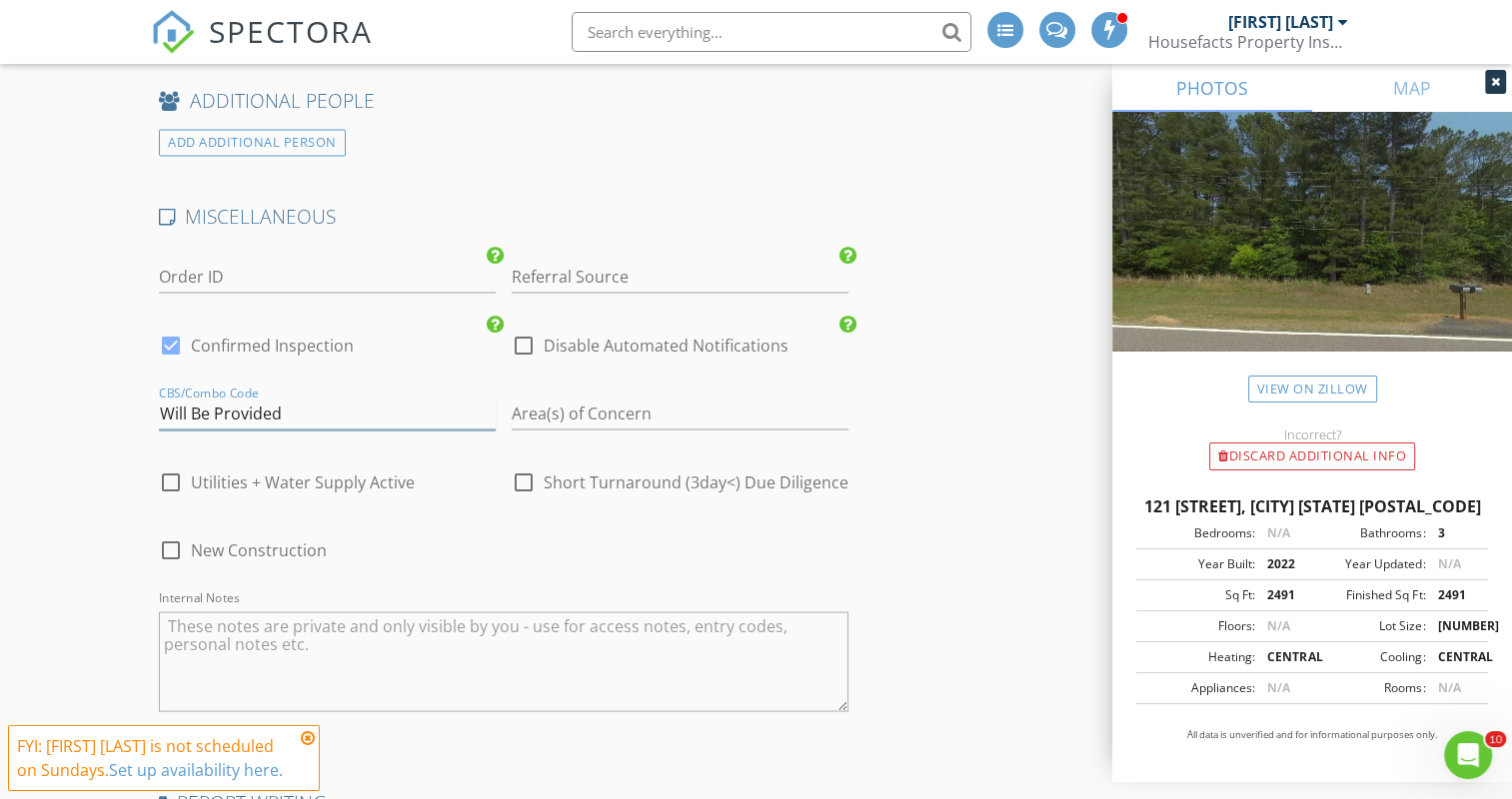 scroll, scrollTop: 3570, scrollLeft: 0, axis: vertical 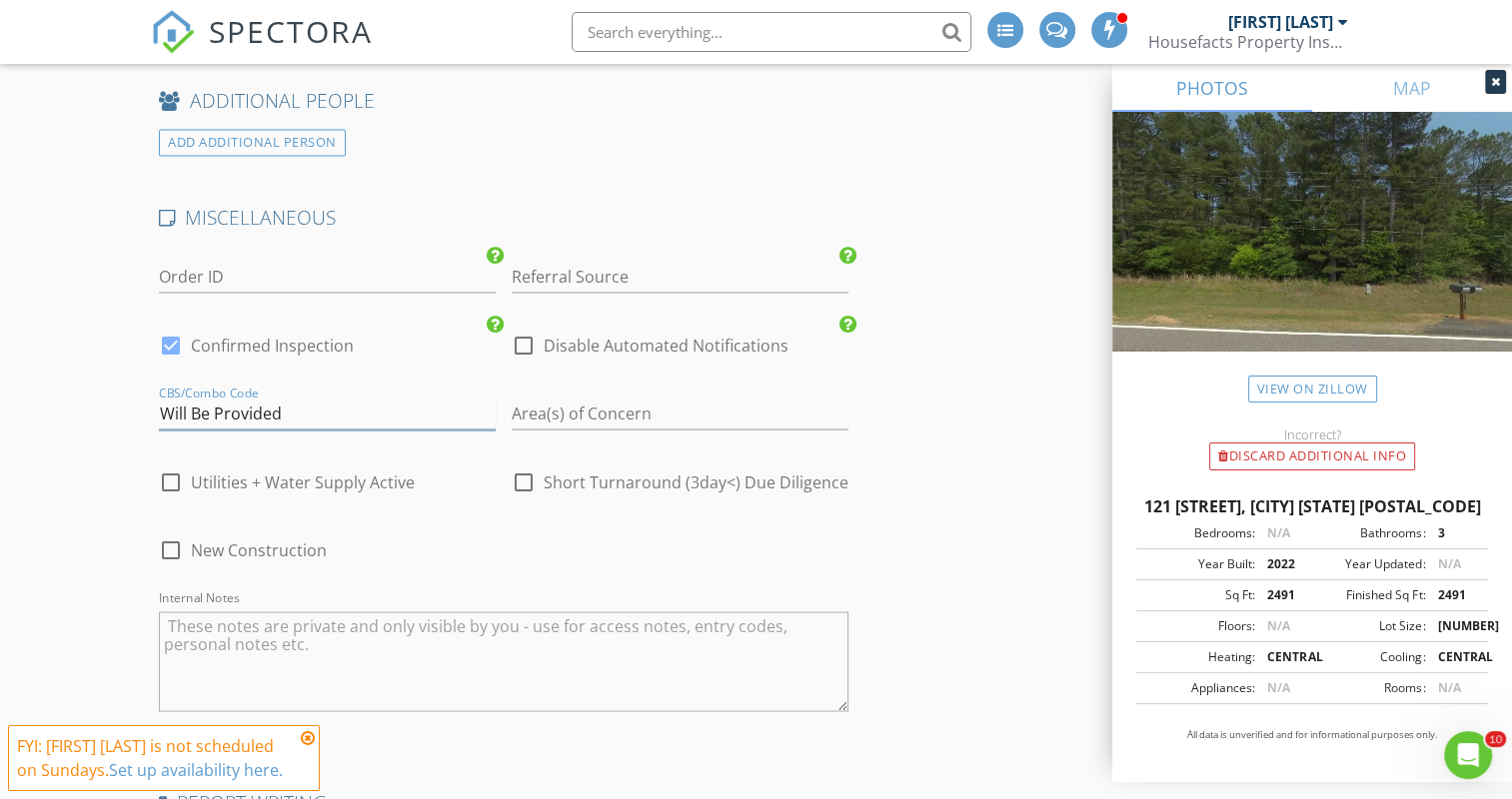 type on "Will Be Provided" 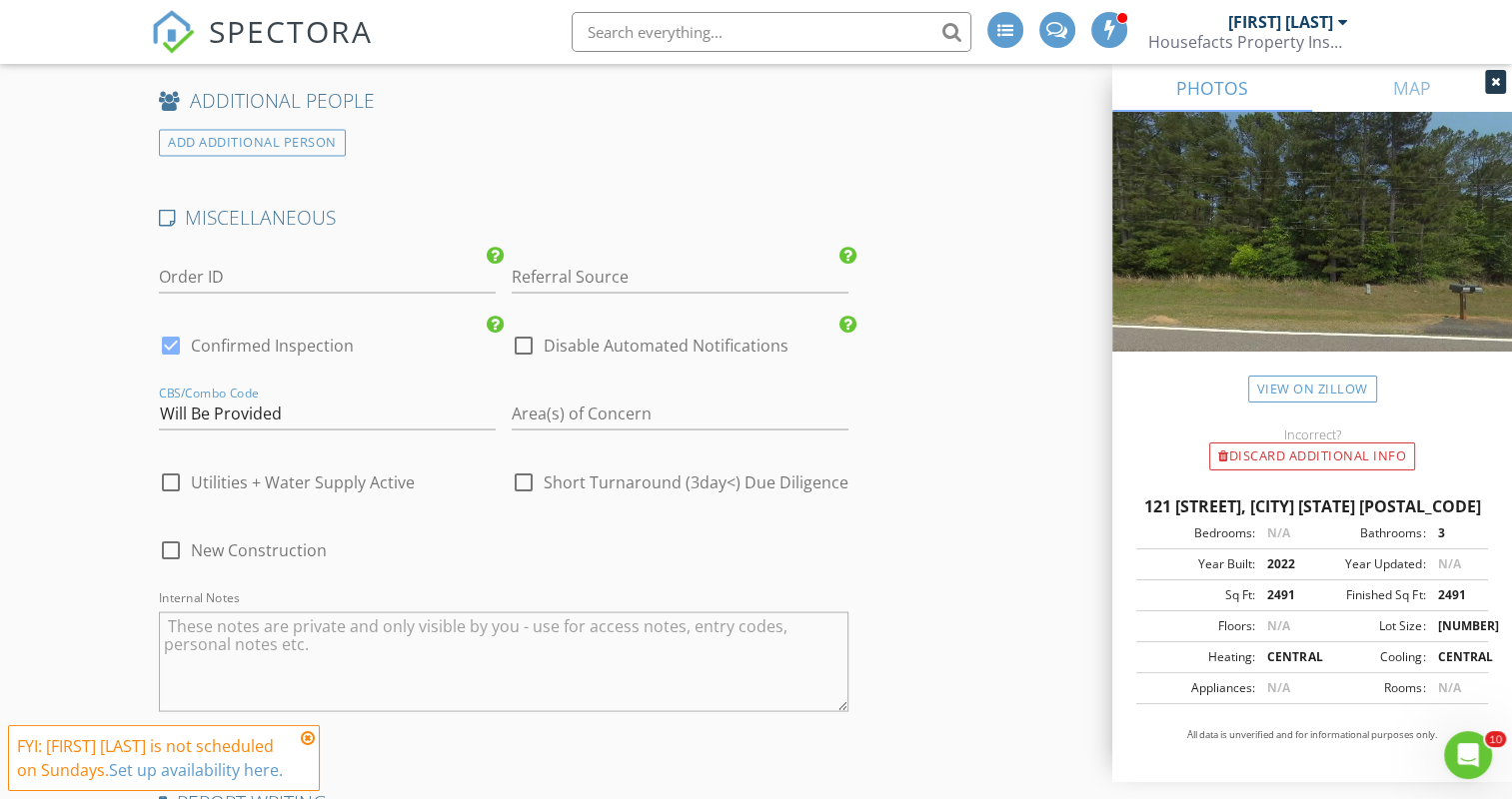 click at bounding box center [171, 481] 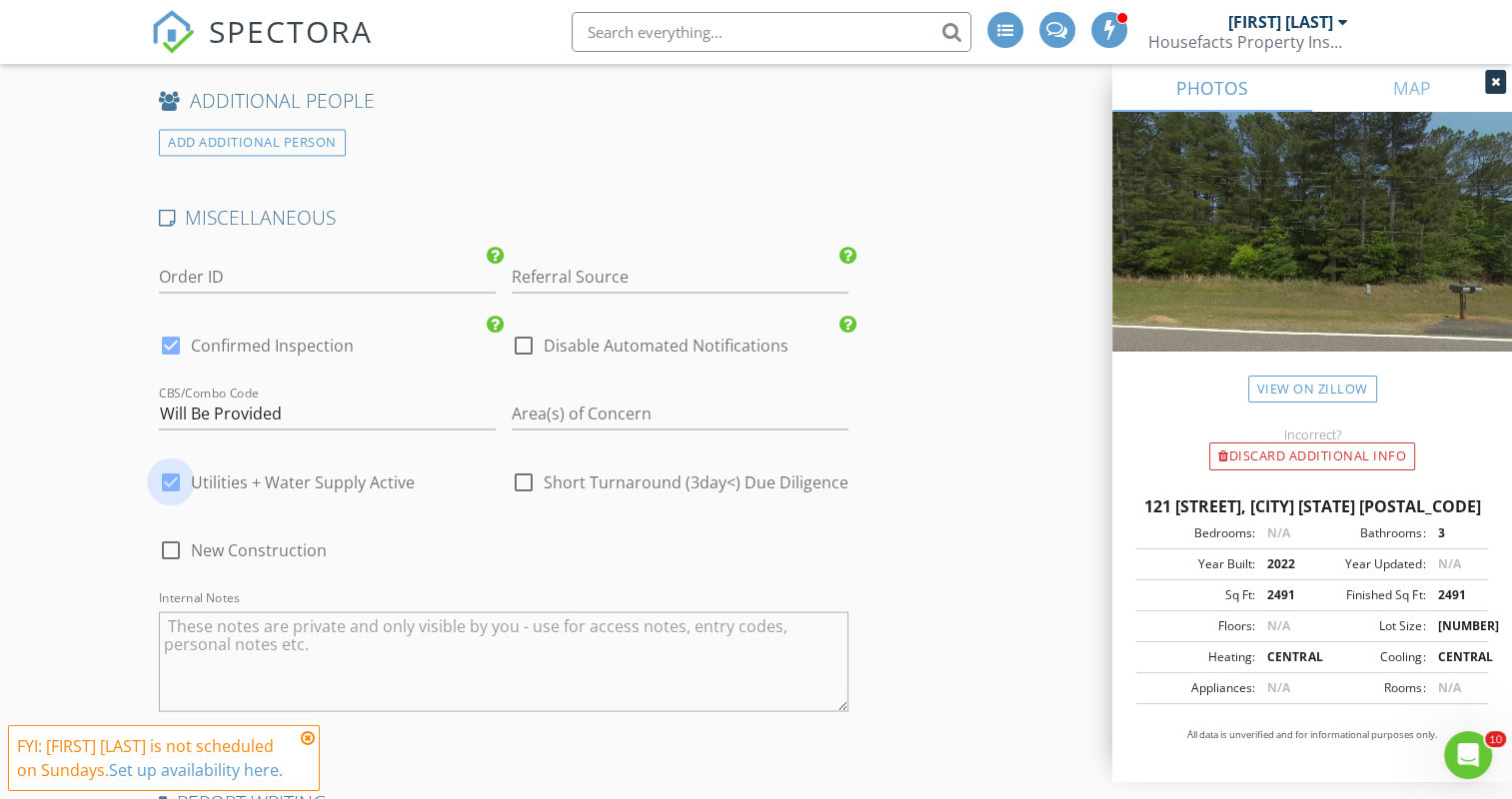 checkbox on "true" 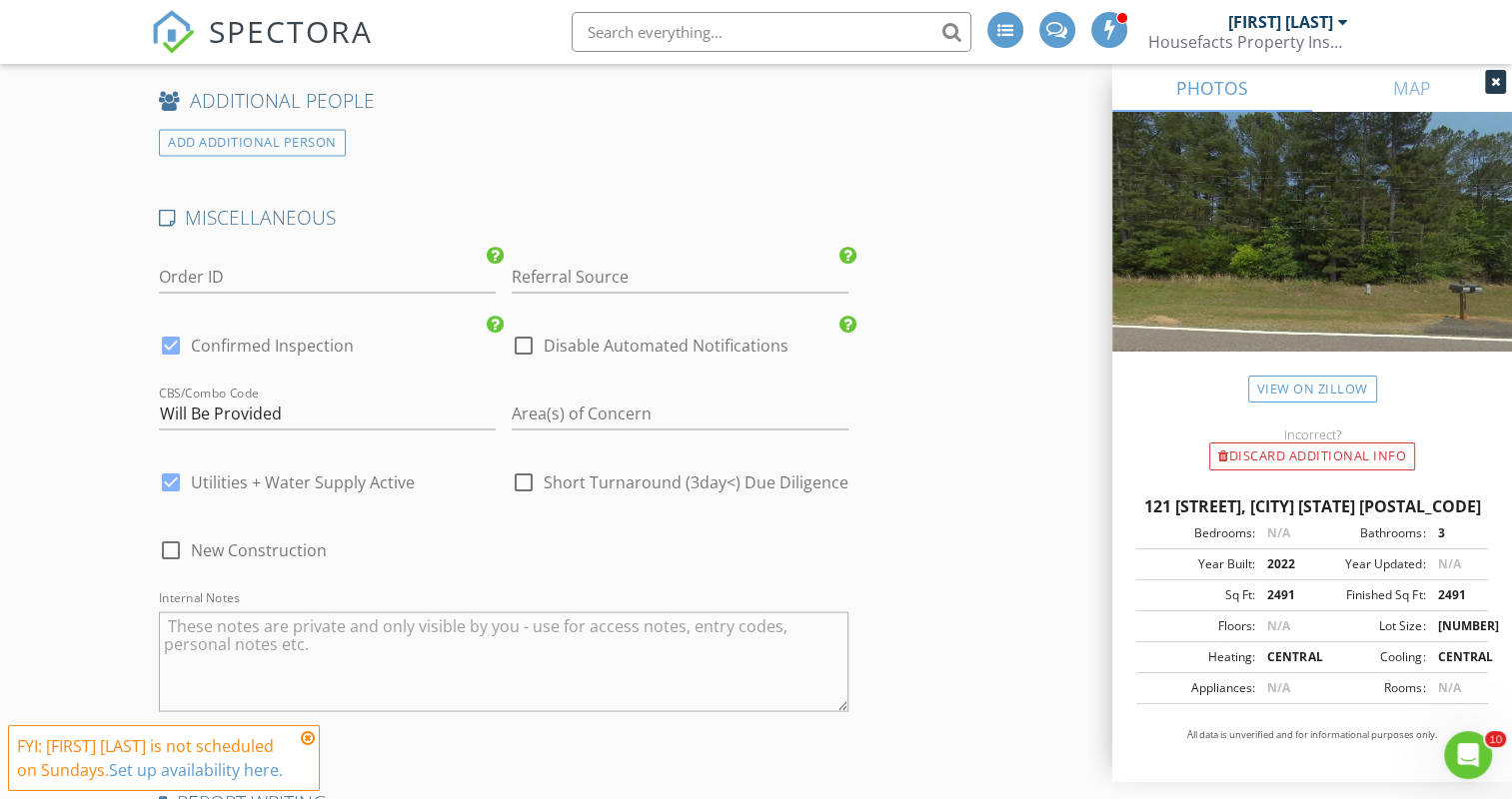click at bounding box center [171, 549] 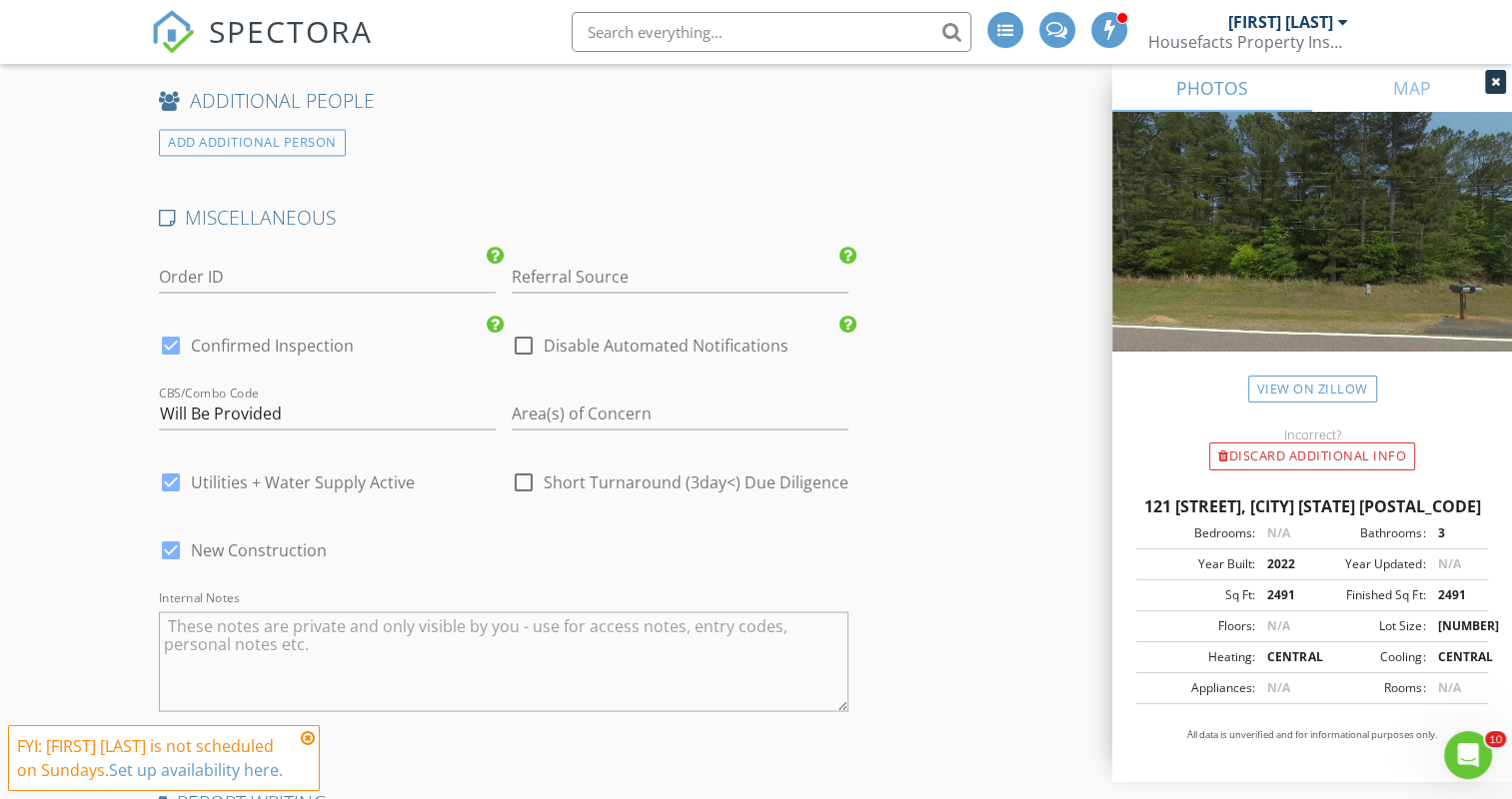 click at bounding box center [524, 481] 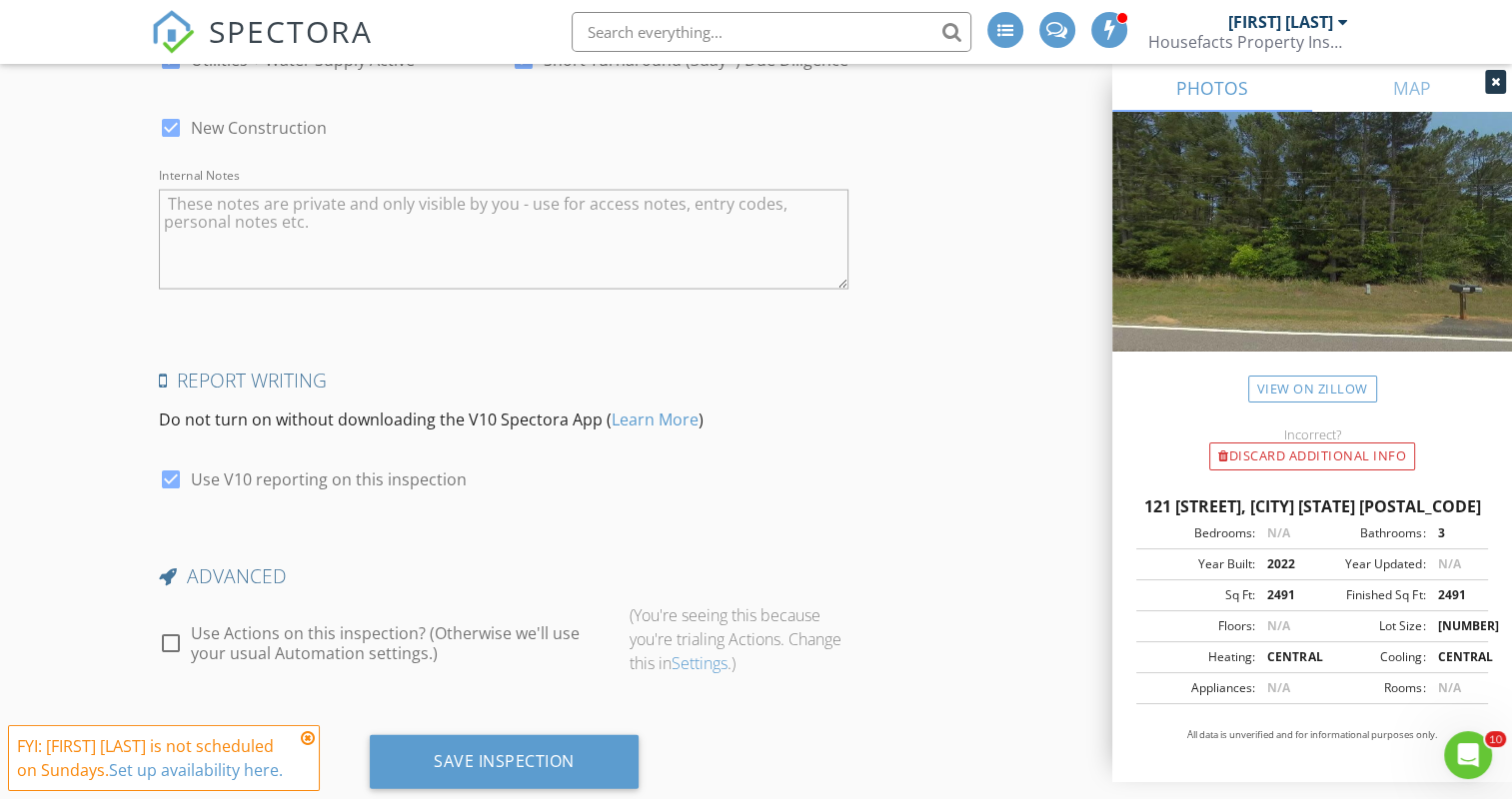 scroll, scrollTop: 4033, scrollLeft: 0, axis: vertical 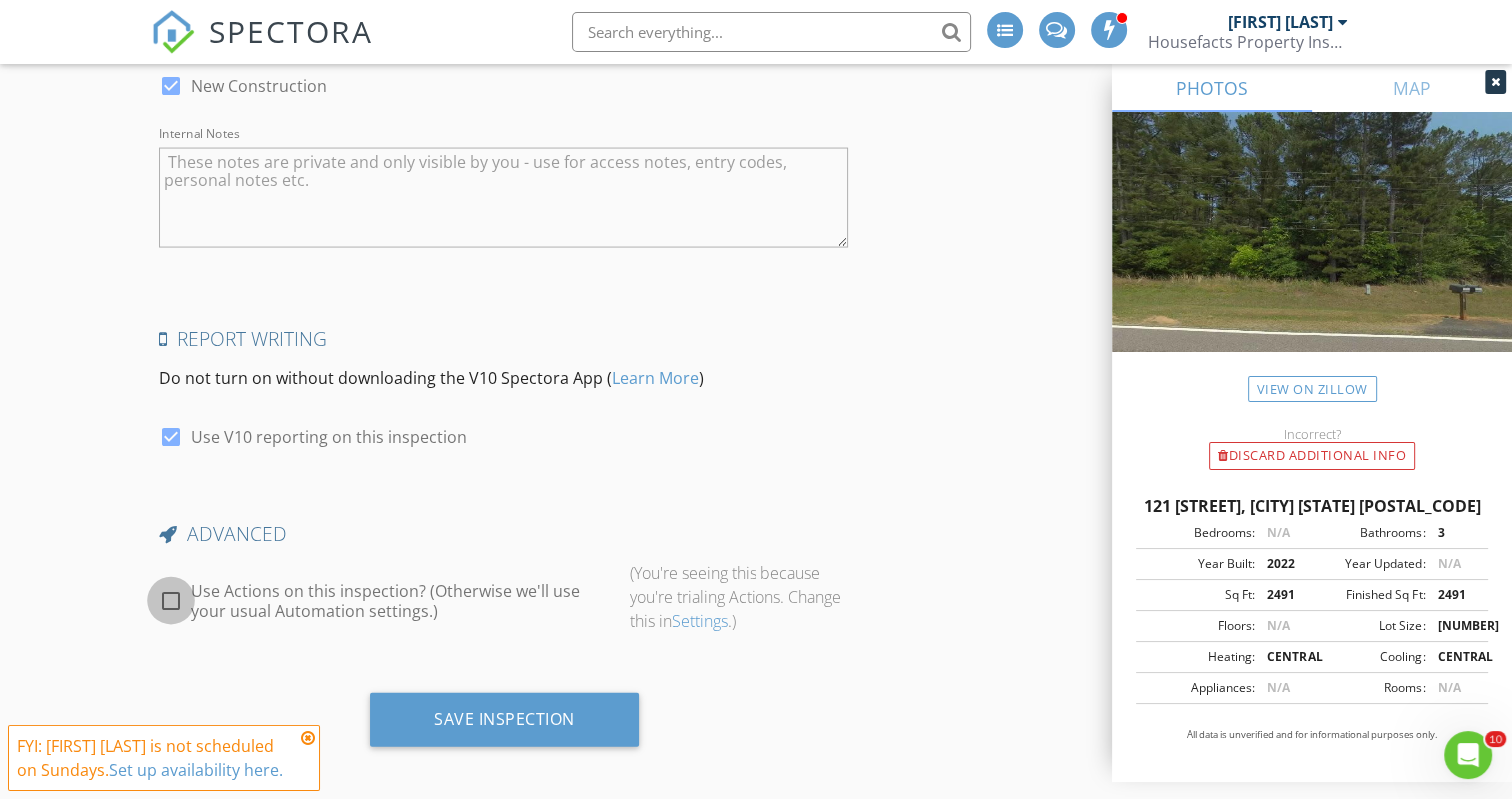 click at bounding box center [171, 601] 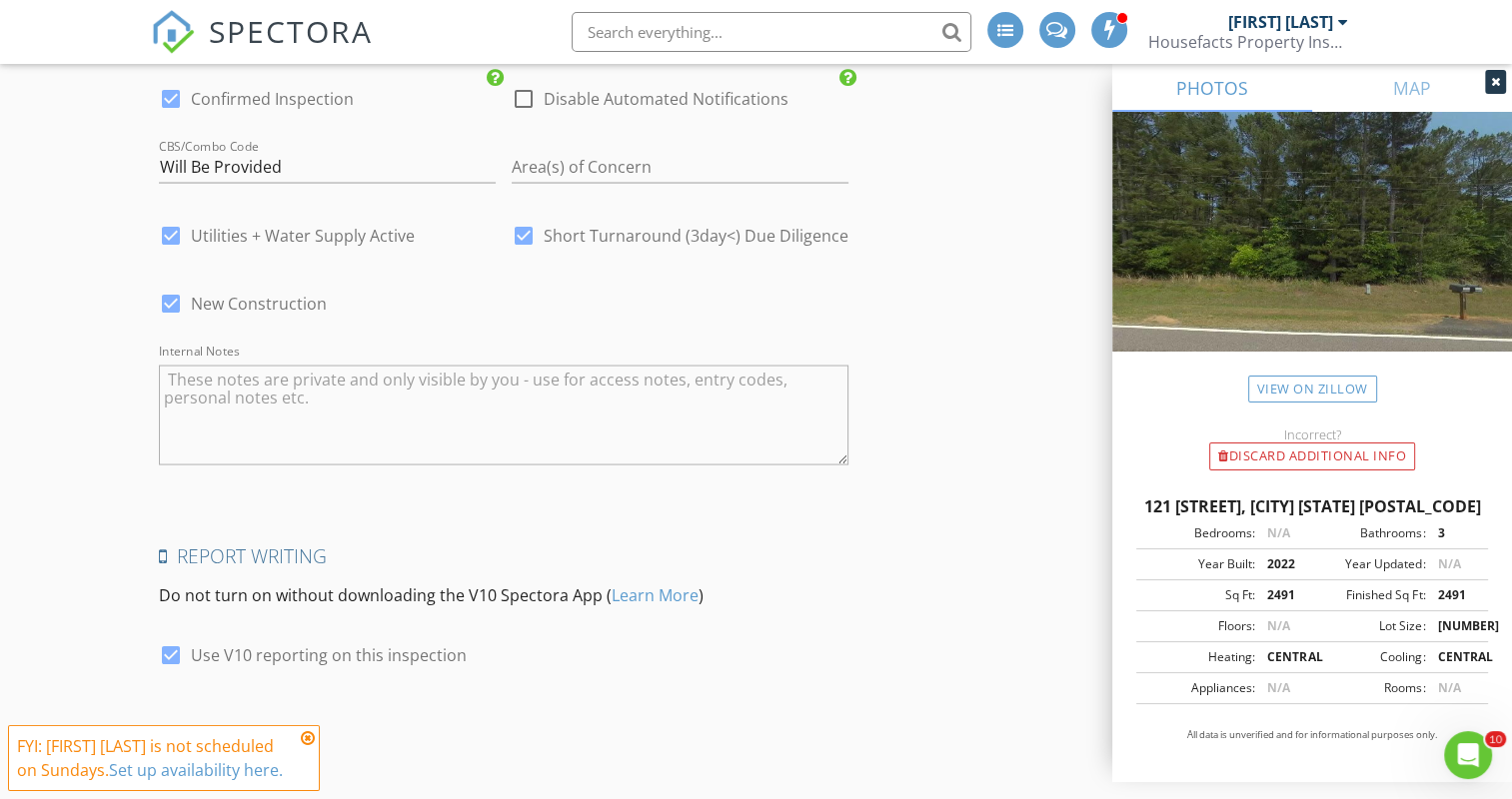 scroll, scrollTop: 4033, scrollLeft: 0, axis: vertical 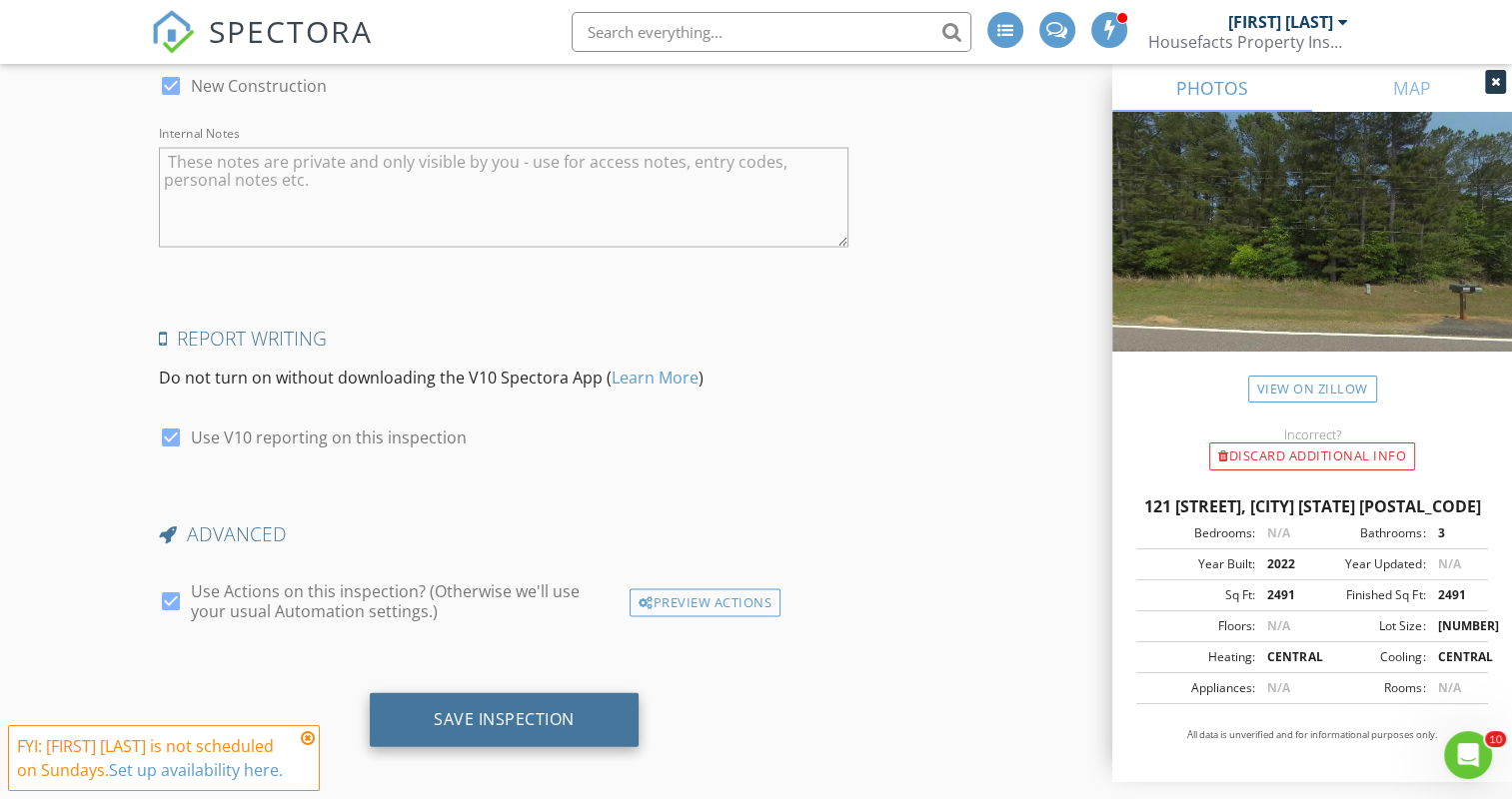 click on "Save Inspection" at bounding box center [504, 719] 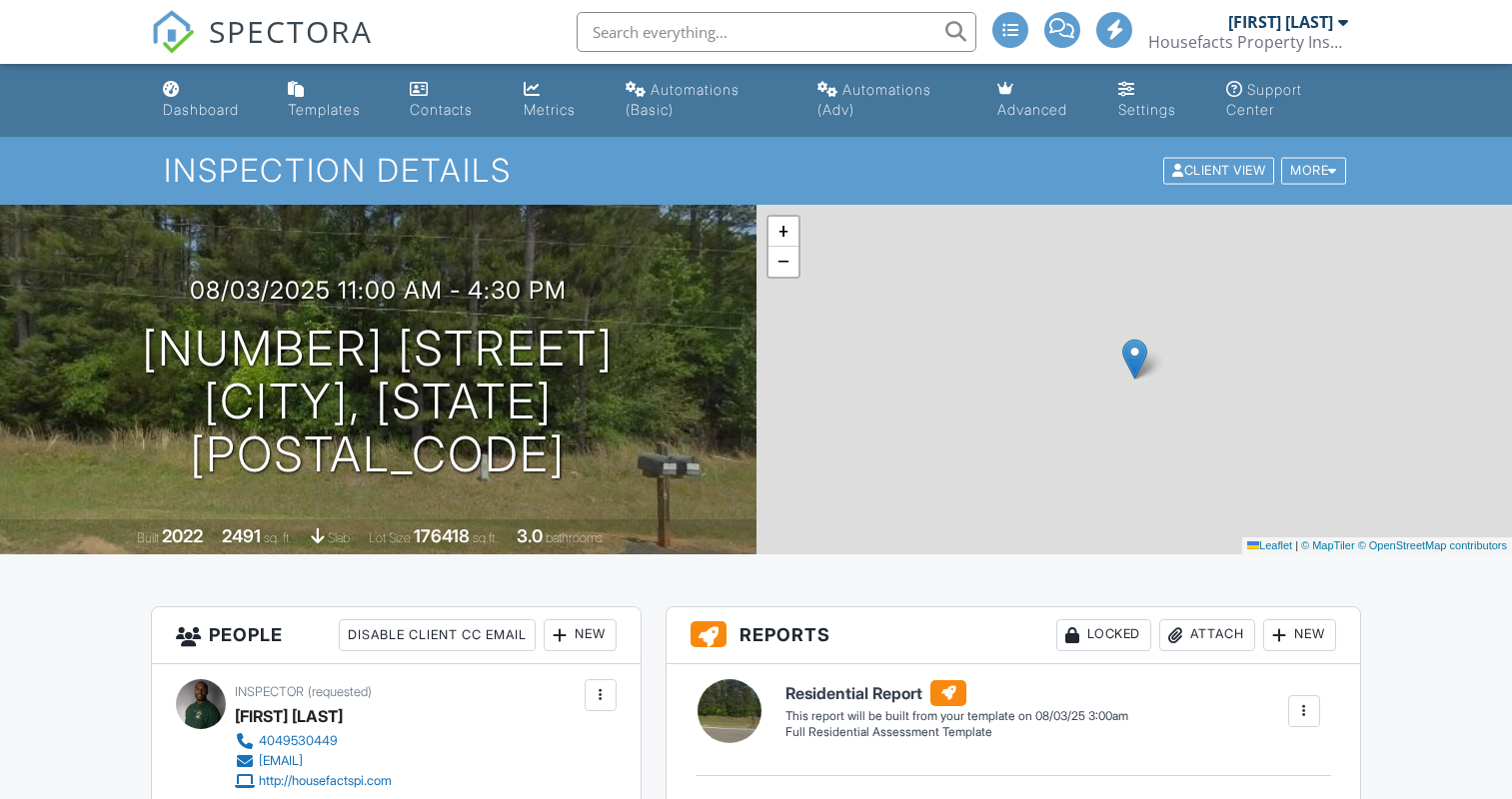 scroll, scrollTop: 0, scrollLeft: 0, axis: both 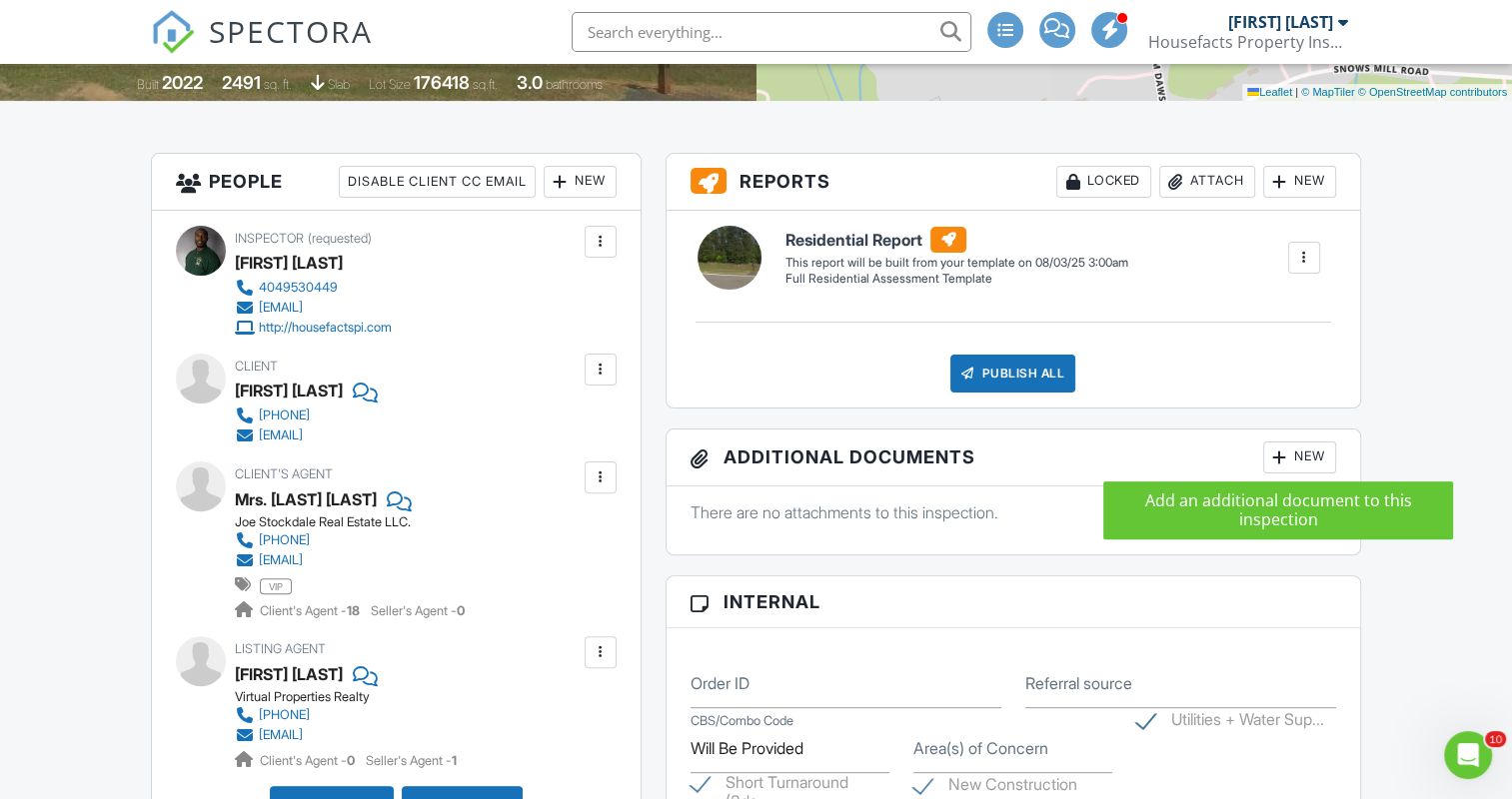 click at bounding box center (1280, 457) 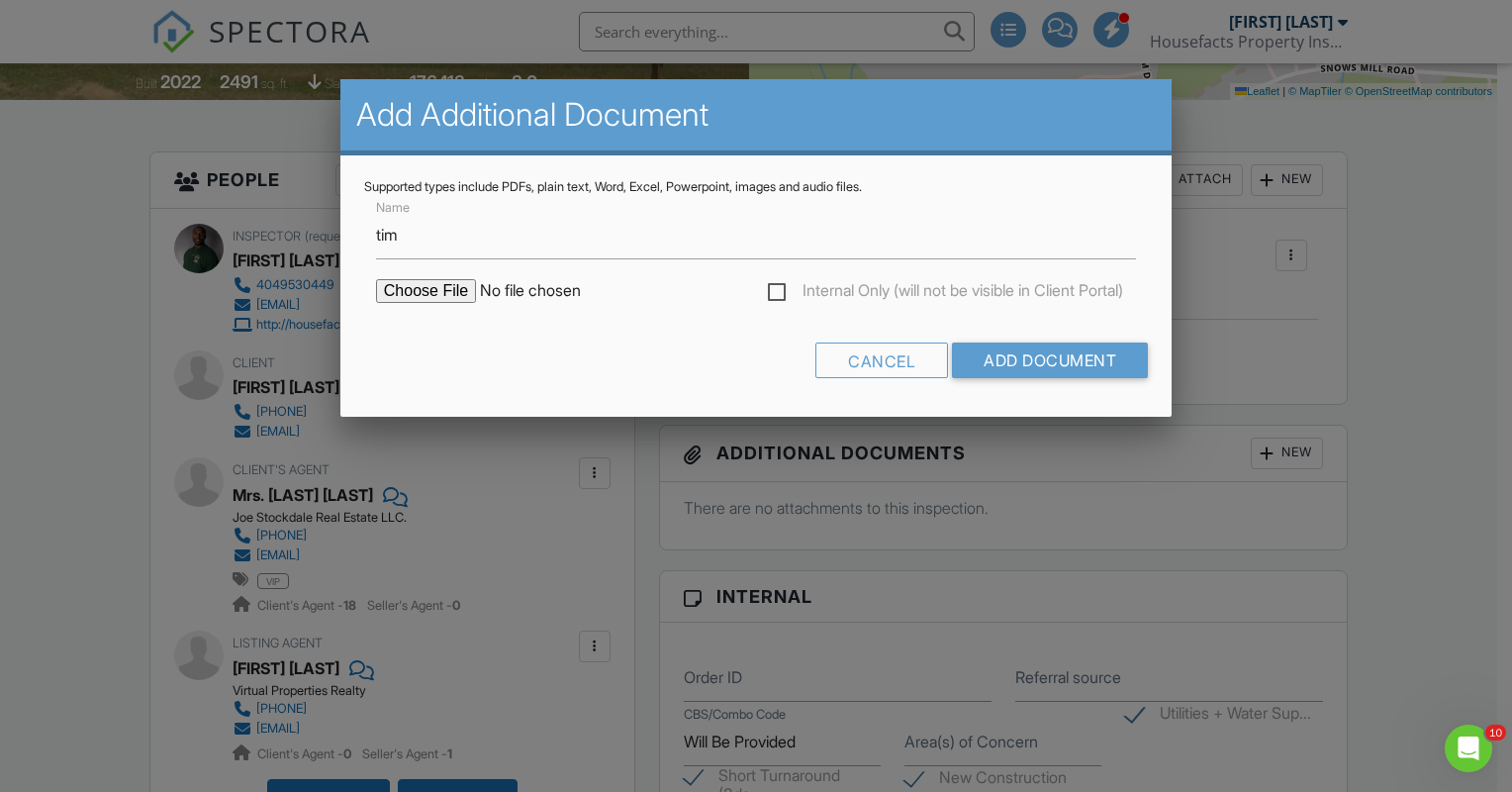 click at bounding box center (756, 396) 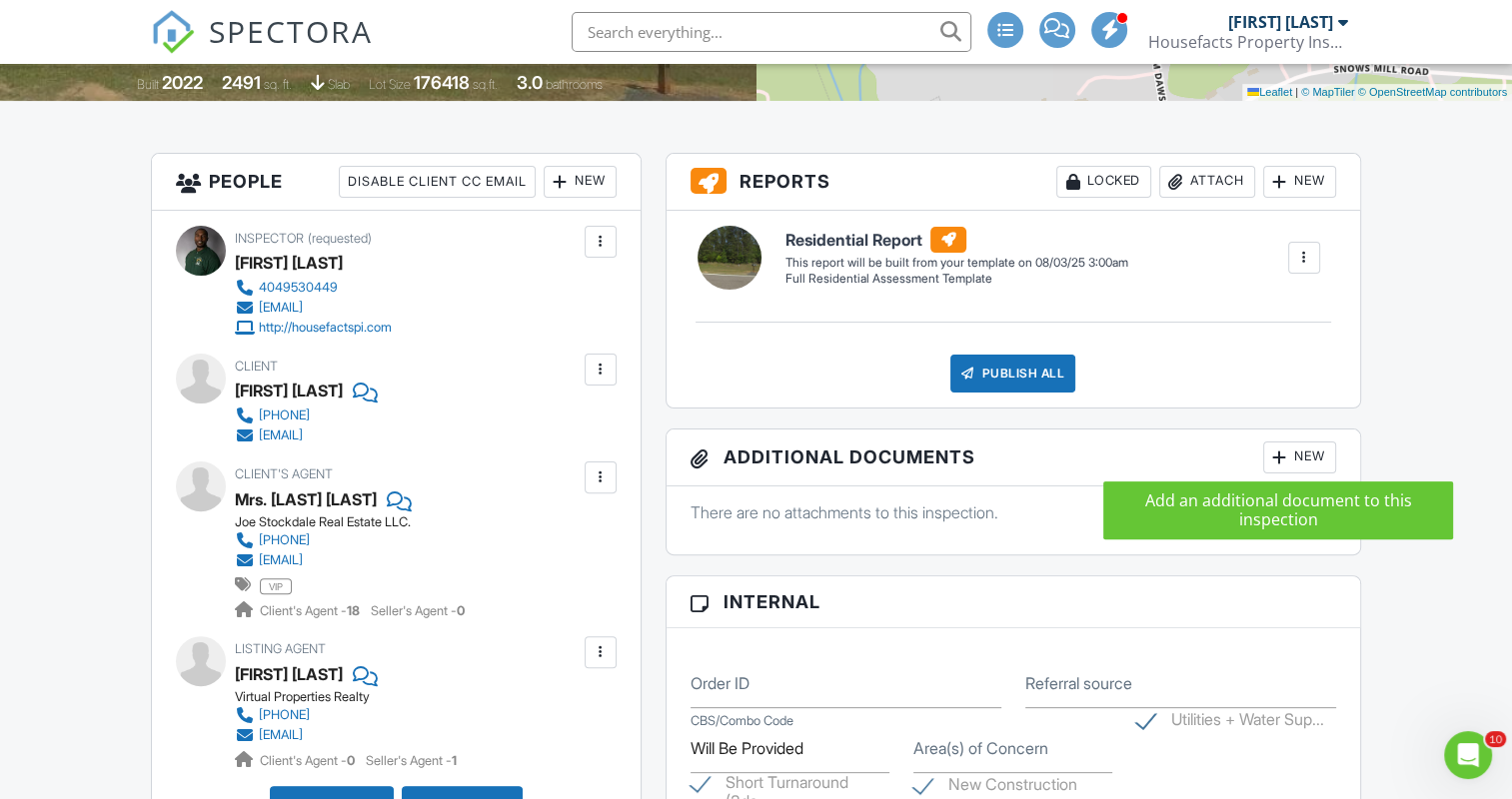 click at bounding box center (1280, 457) 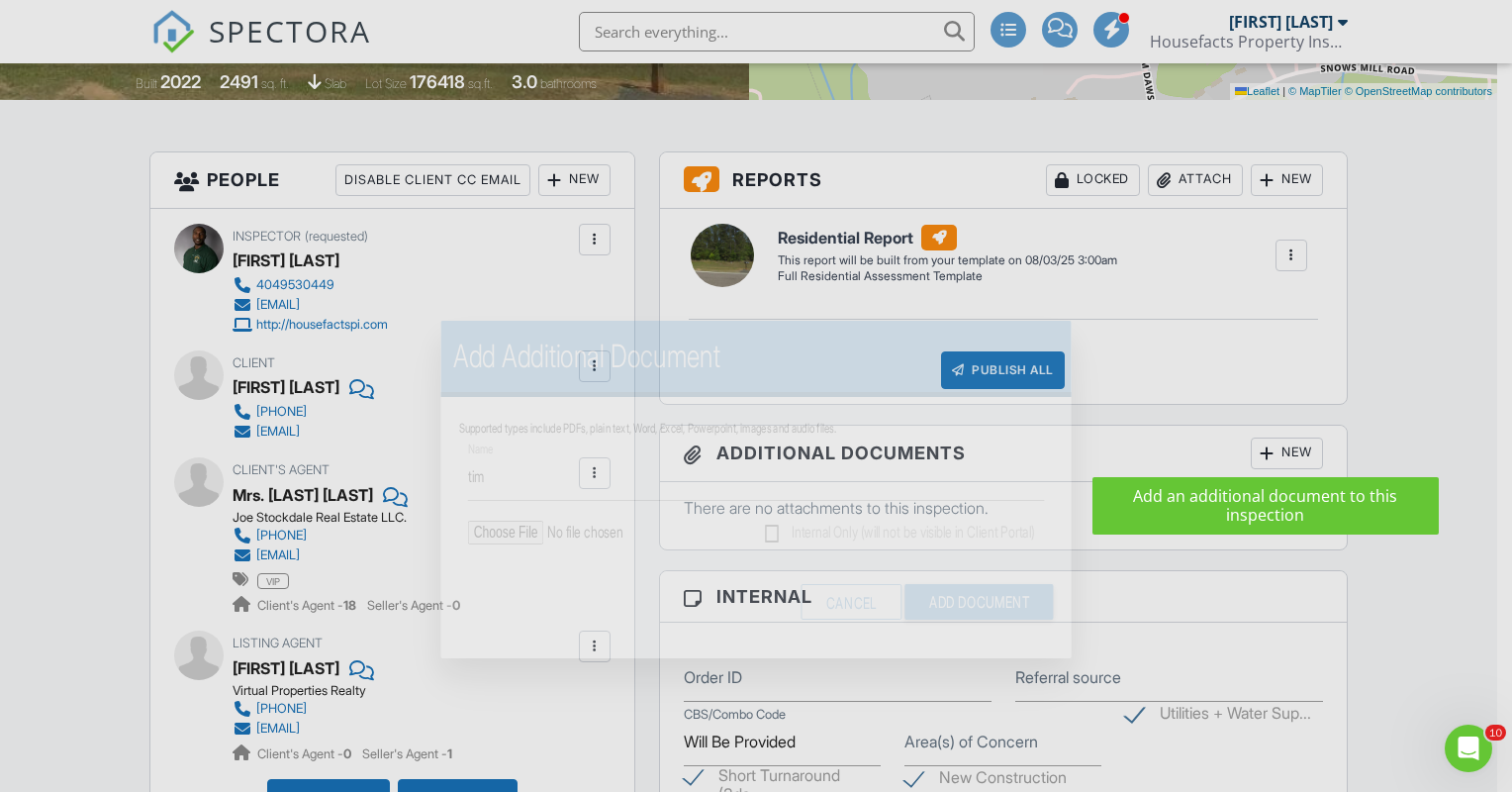 click at bounding box center (756, 396) 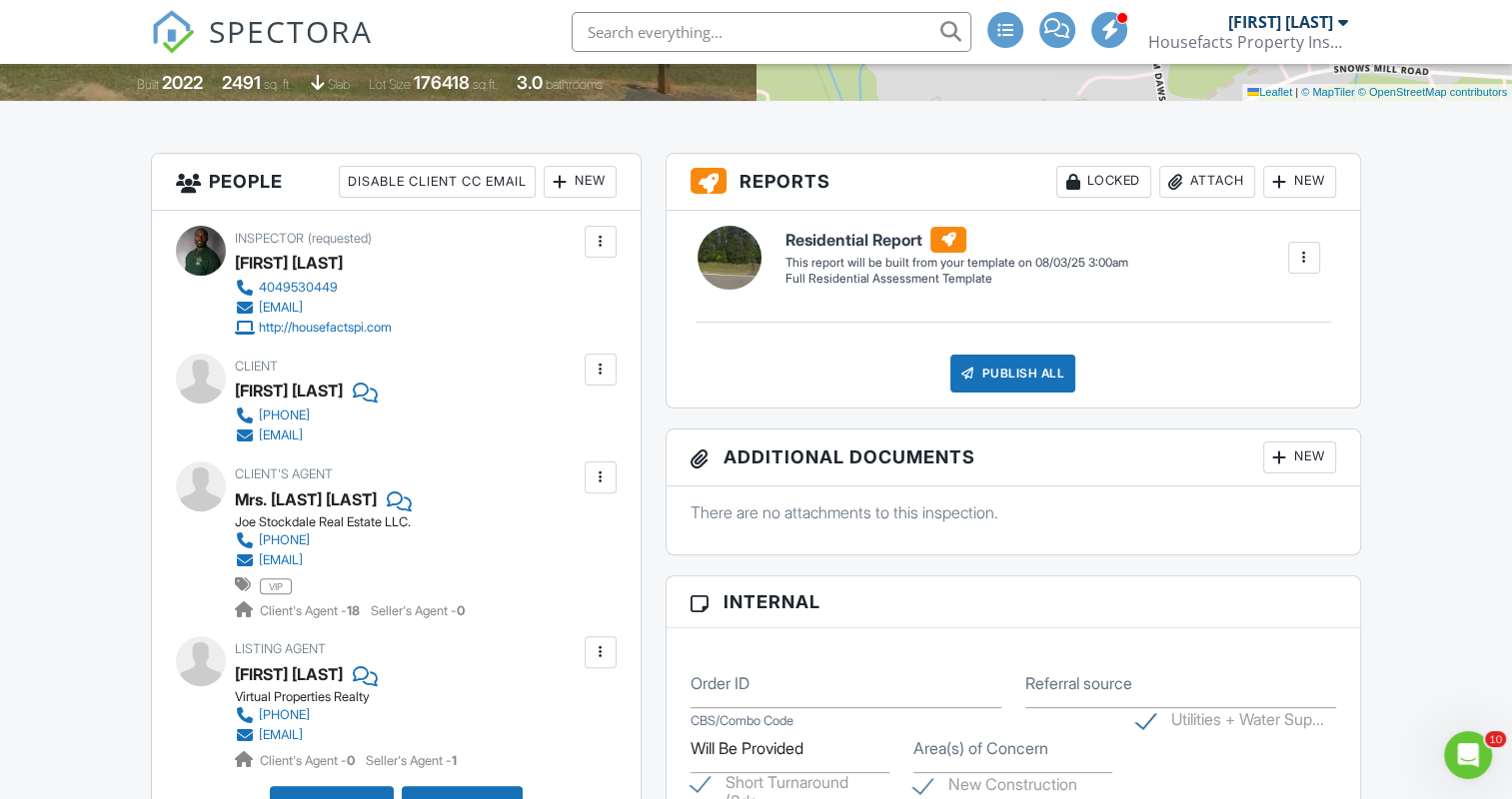 click on "New" at bounding box center (1299, 457) 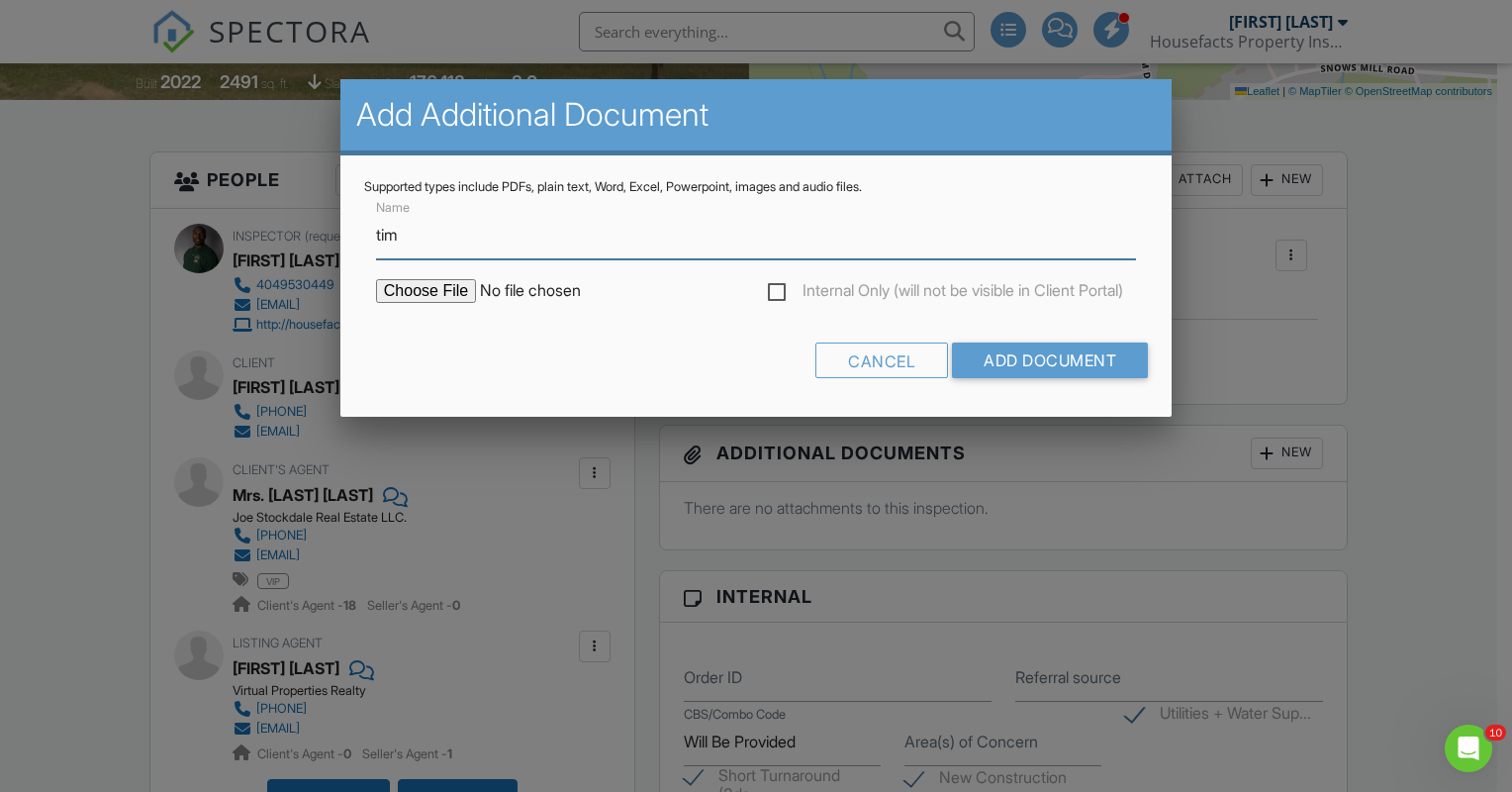 type on "Timeline of periodic maintenance to be expected." 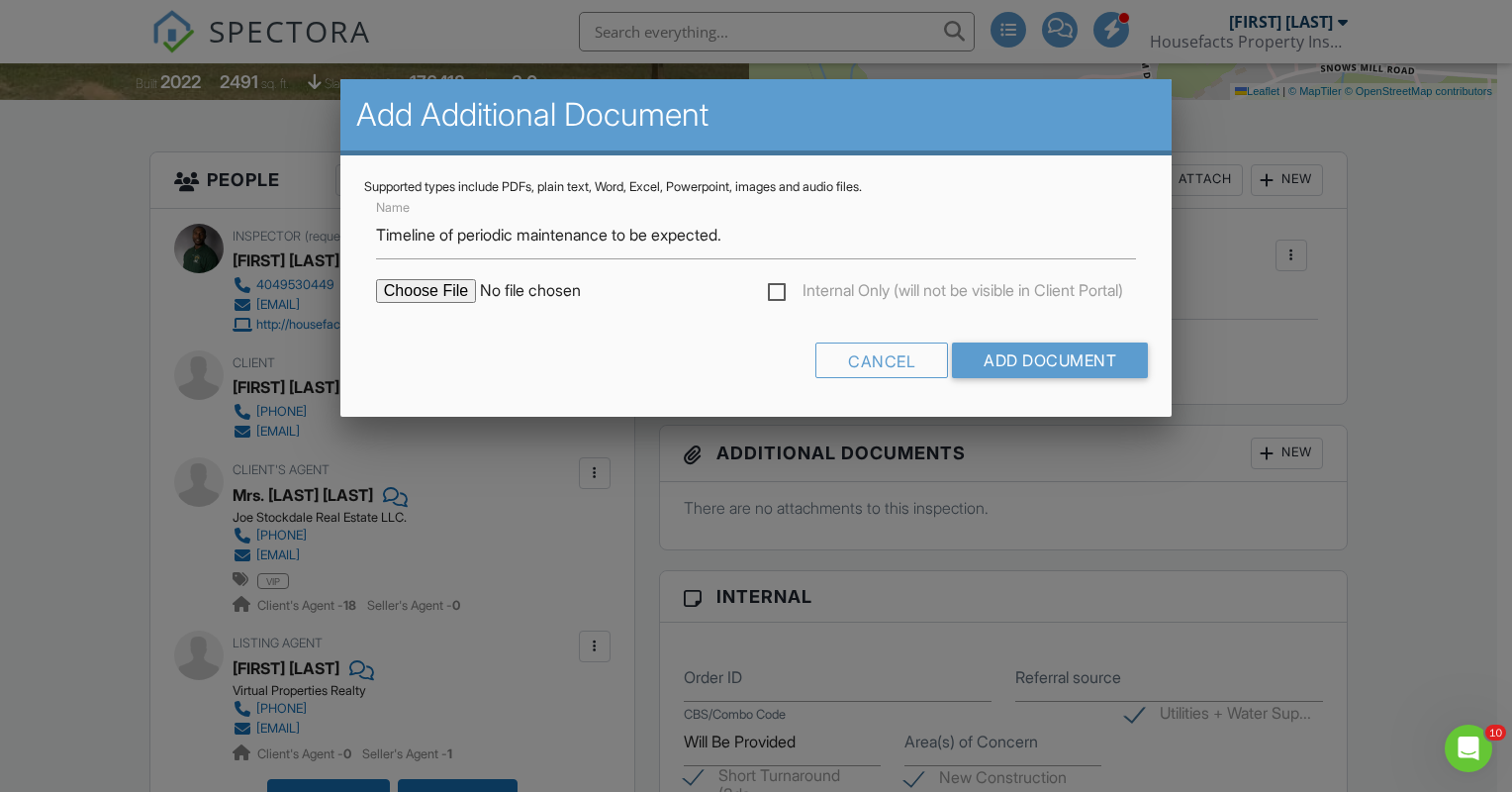 click at bounding box center (544, 291) 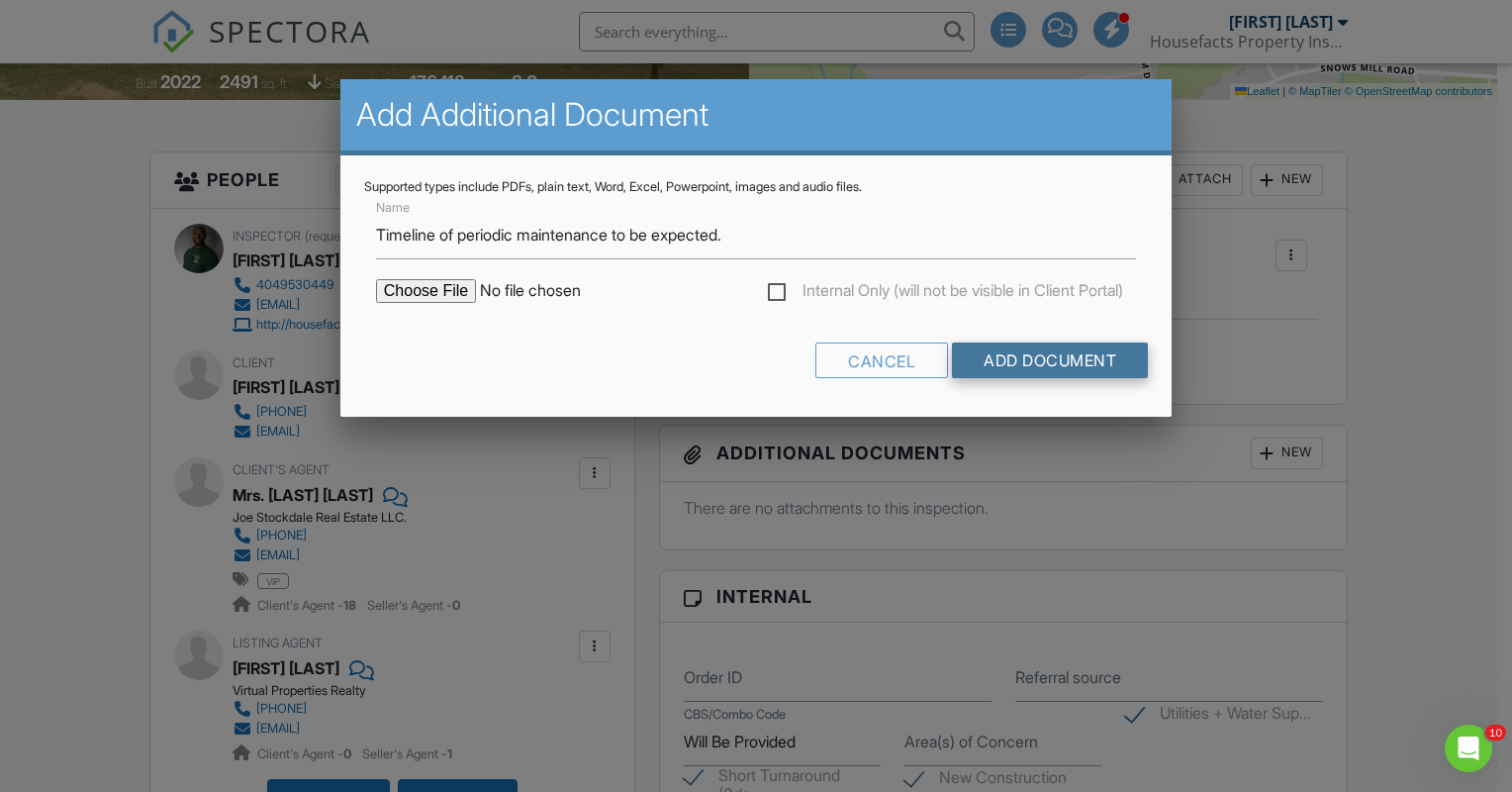 click on "Add Document" at bounding box center (1050, 360) 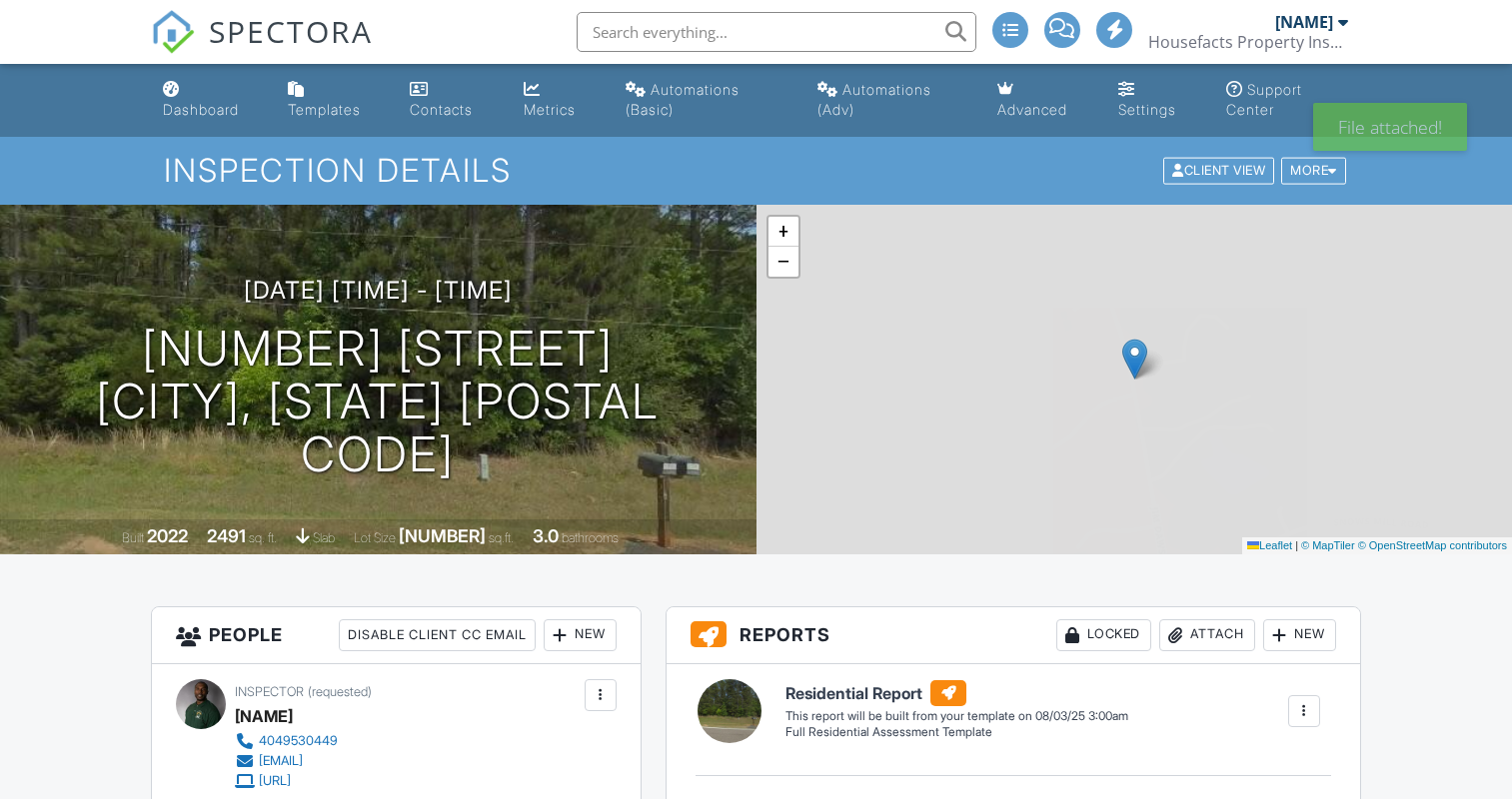scroll, scrollTop: 0, scrollLeft: 0, axis: both 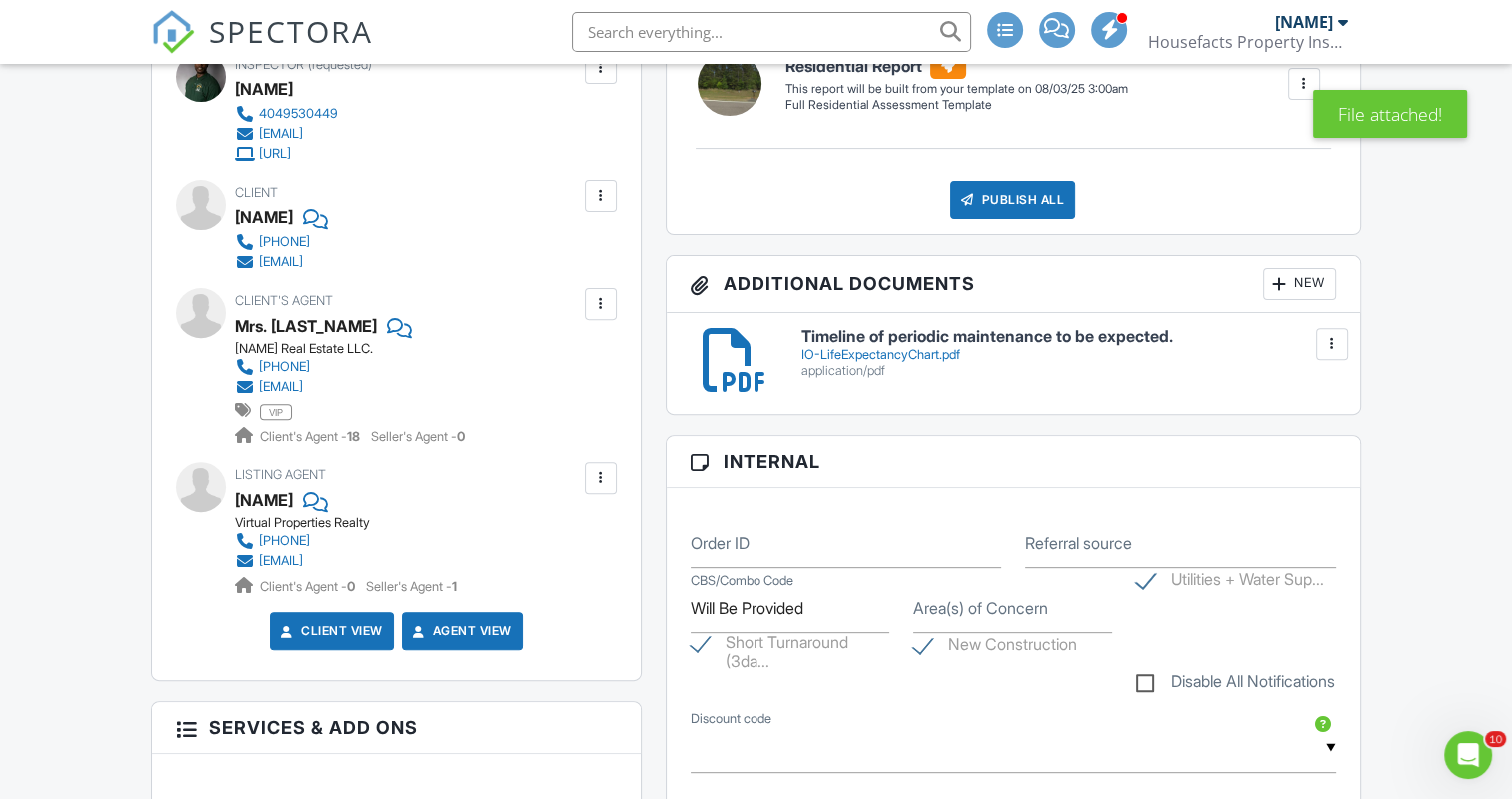 click on "New" at bounding box center [1299, 284] 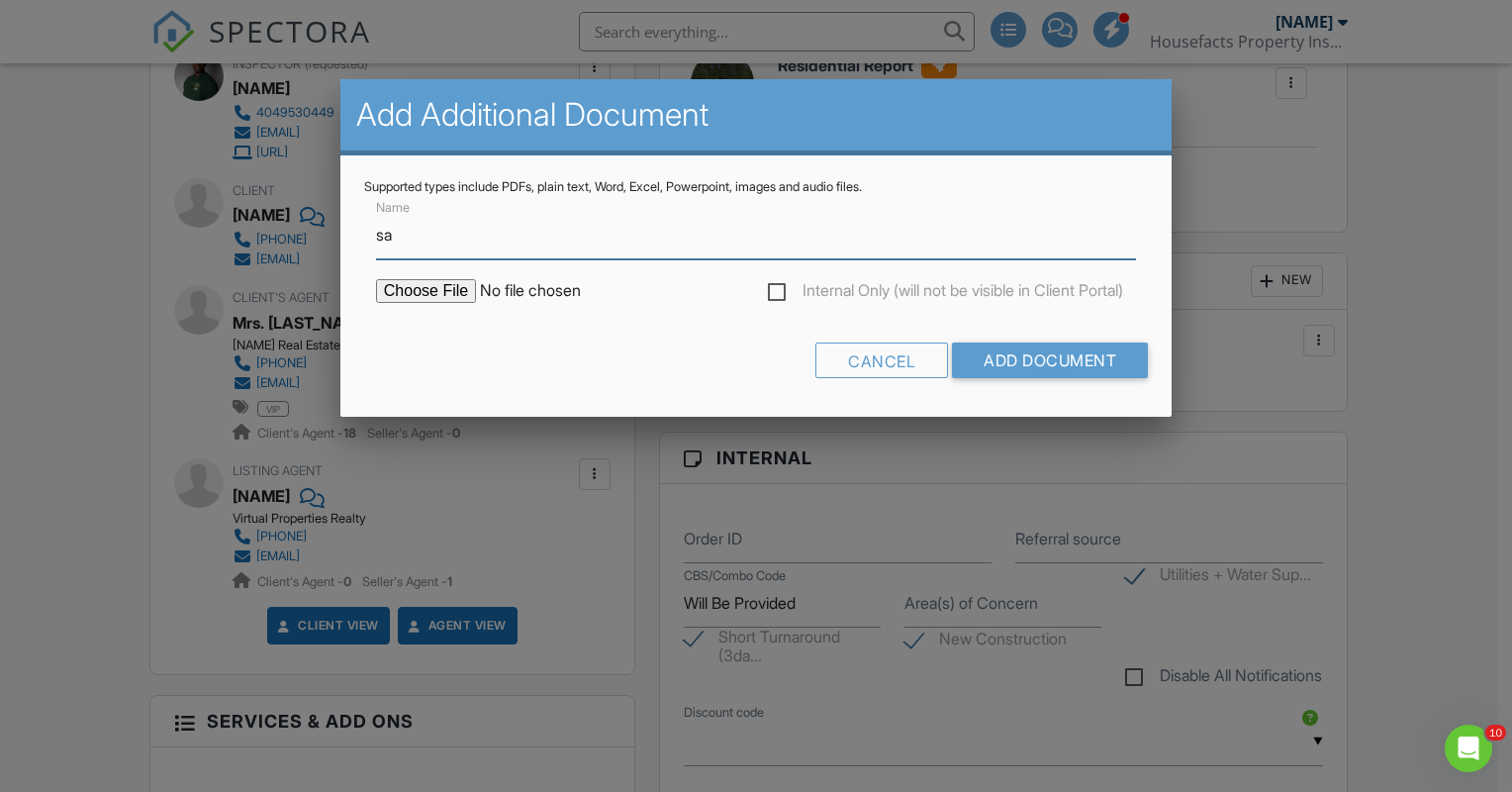 type on "Safe Home Practices" 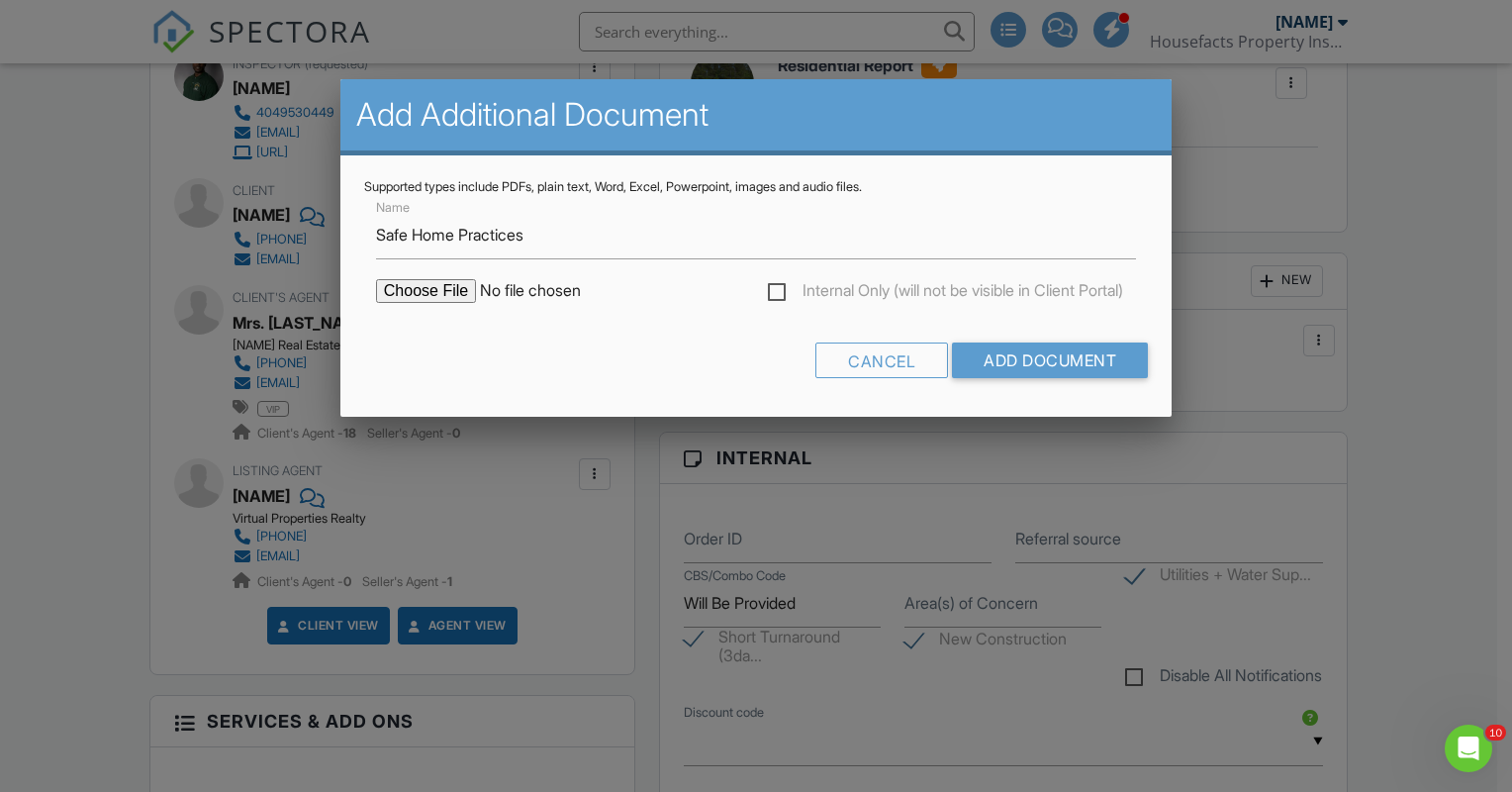 click at bounding box center [544, 291] 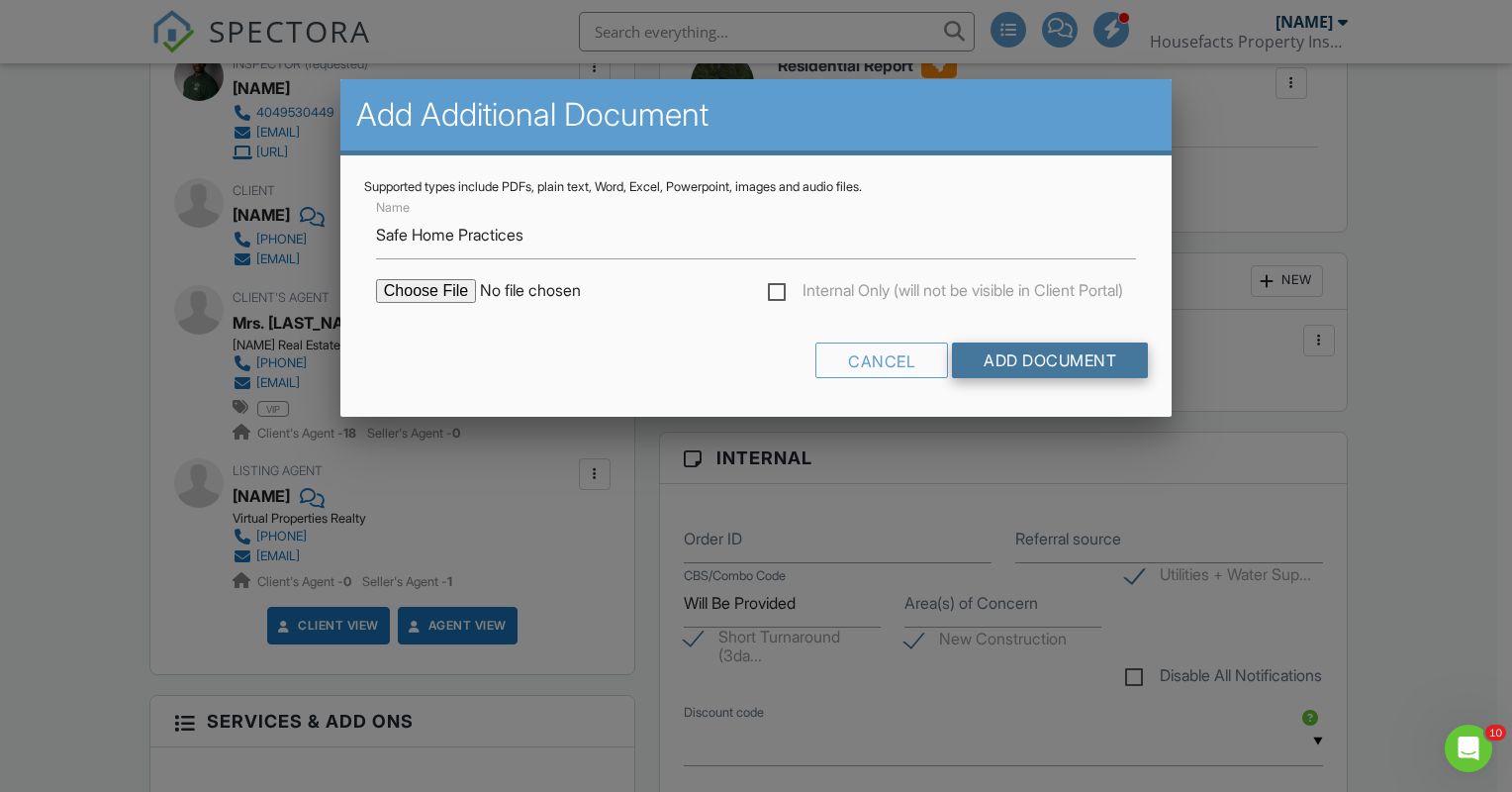 click on "Add Document" at bounding box center (1050, 360) 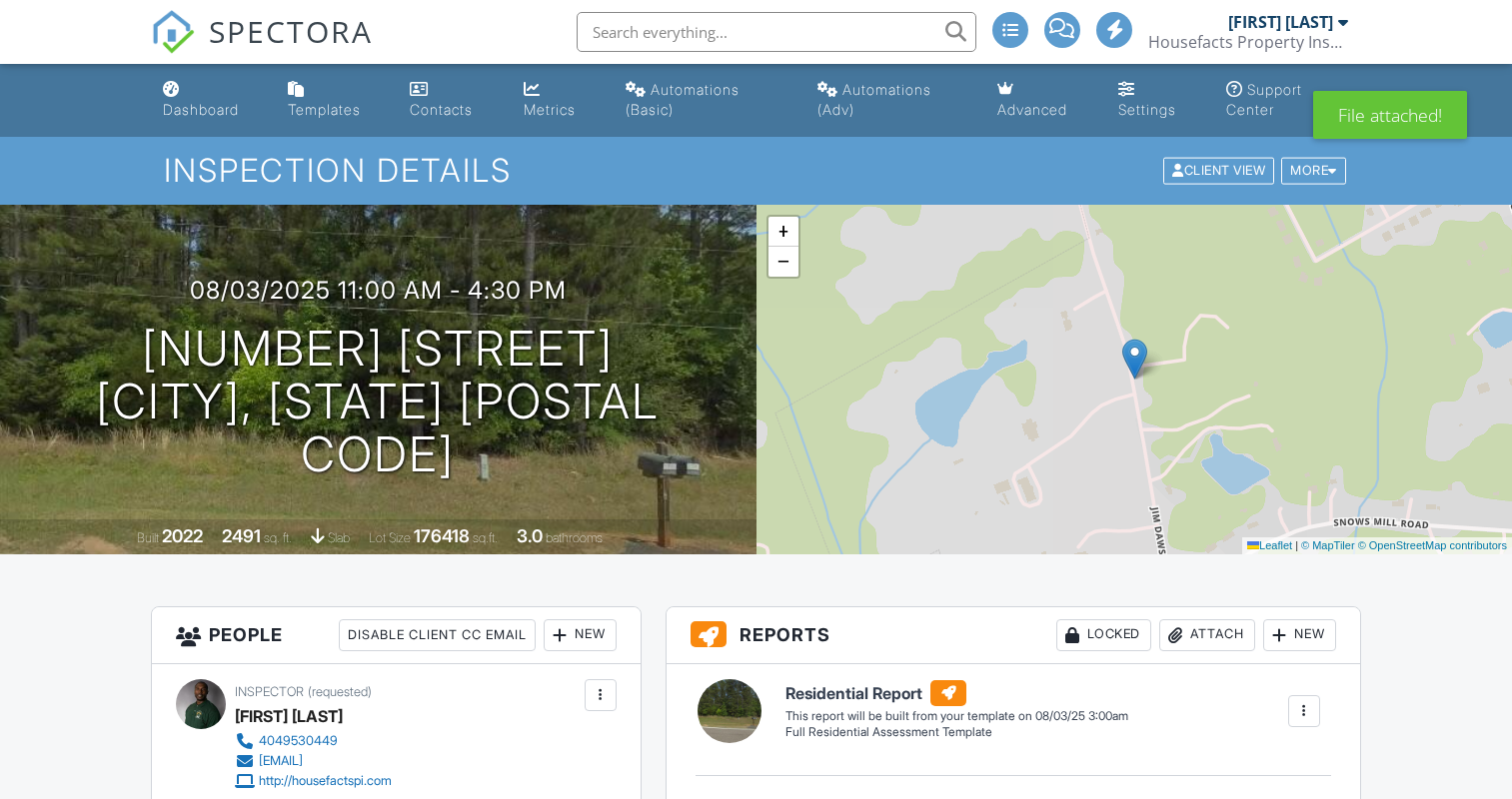 scroll, scrollTop: 0, scrollLeft: 0, axis: both 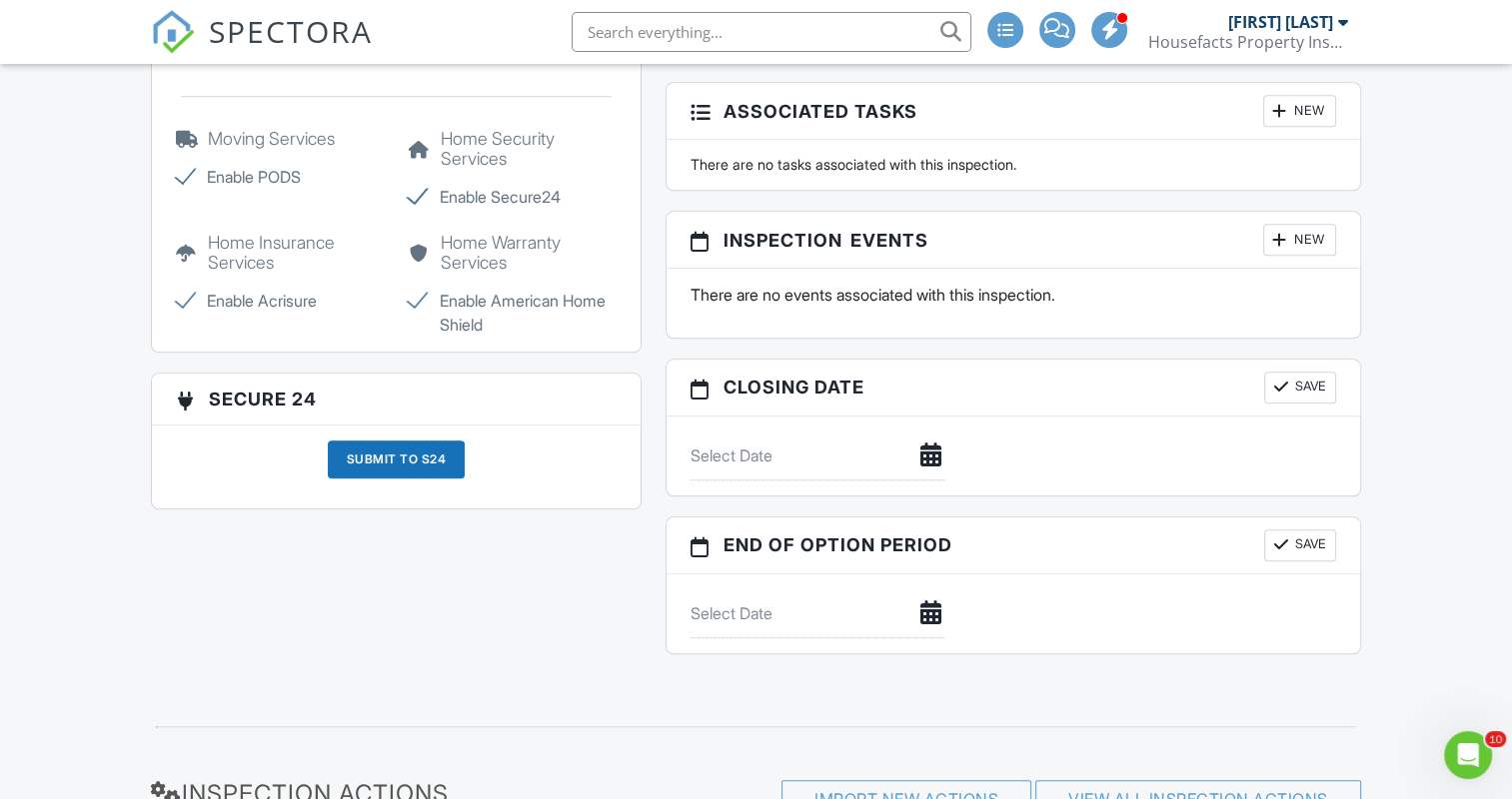 click on "Submit to S24" at bounding box center (397, 459) 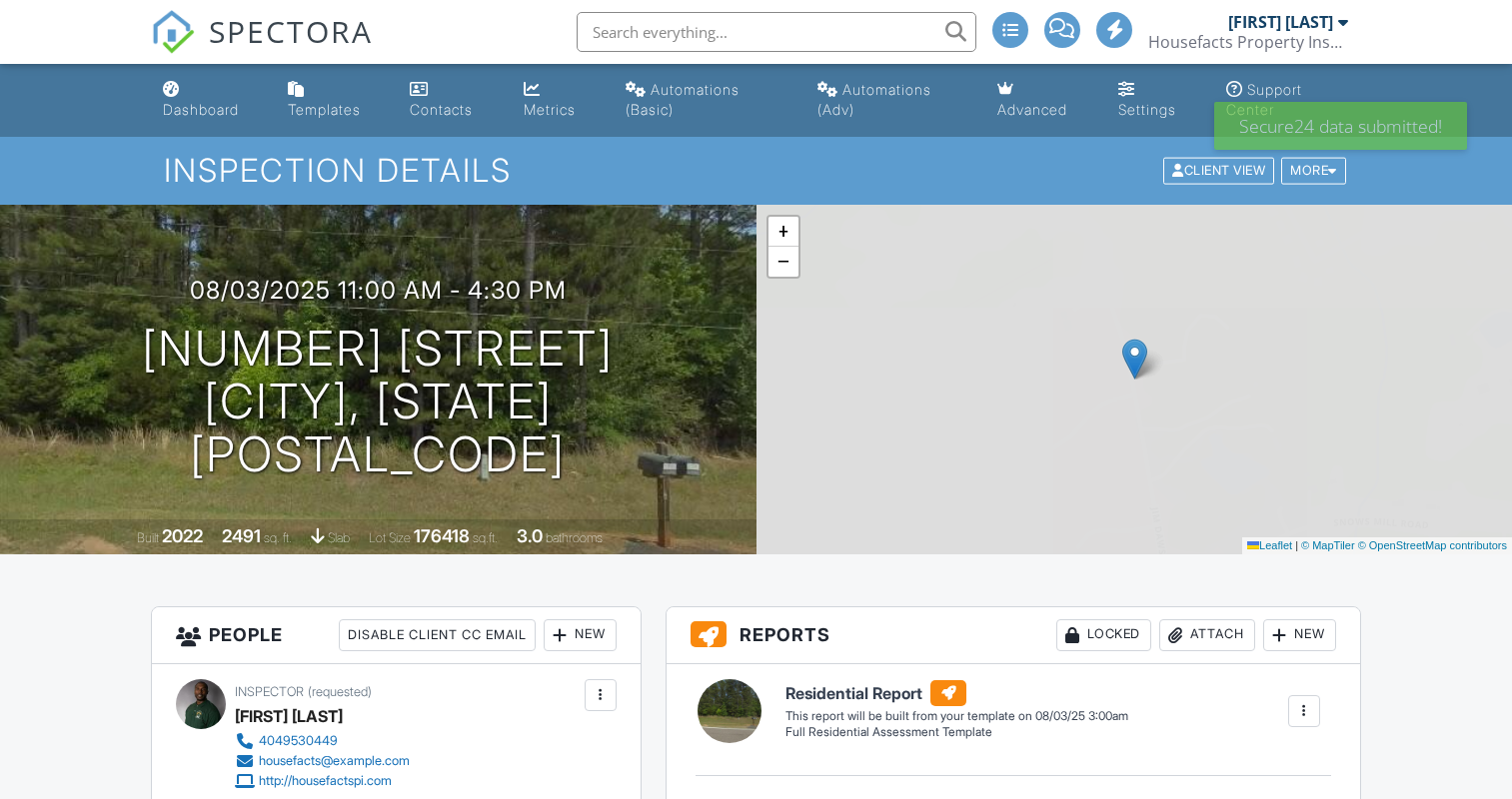 scroll, scrollTop: 0, scrollLeft: 0, axis: both 